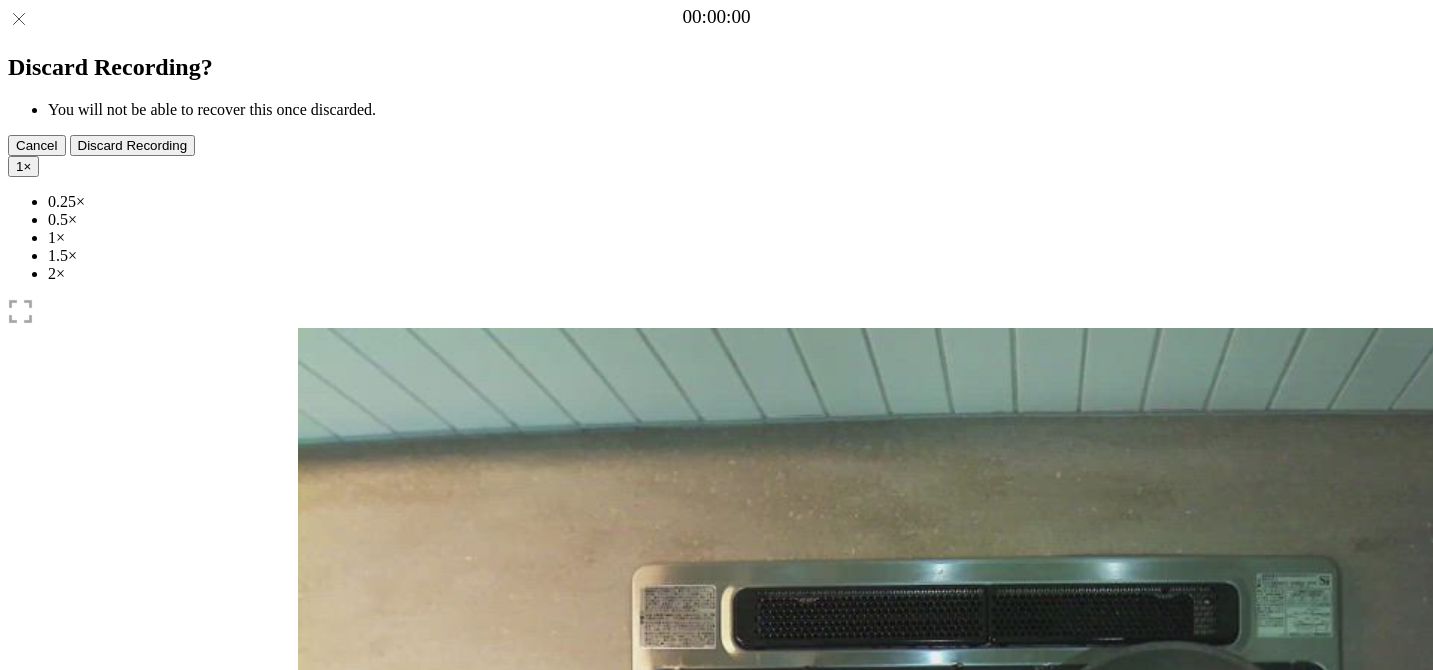 scroll, scrollTop: 0, scrollLeft: 0, axis: both 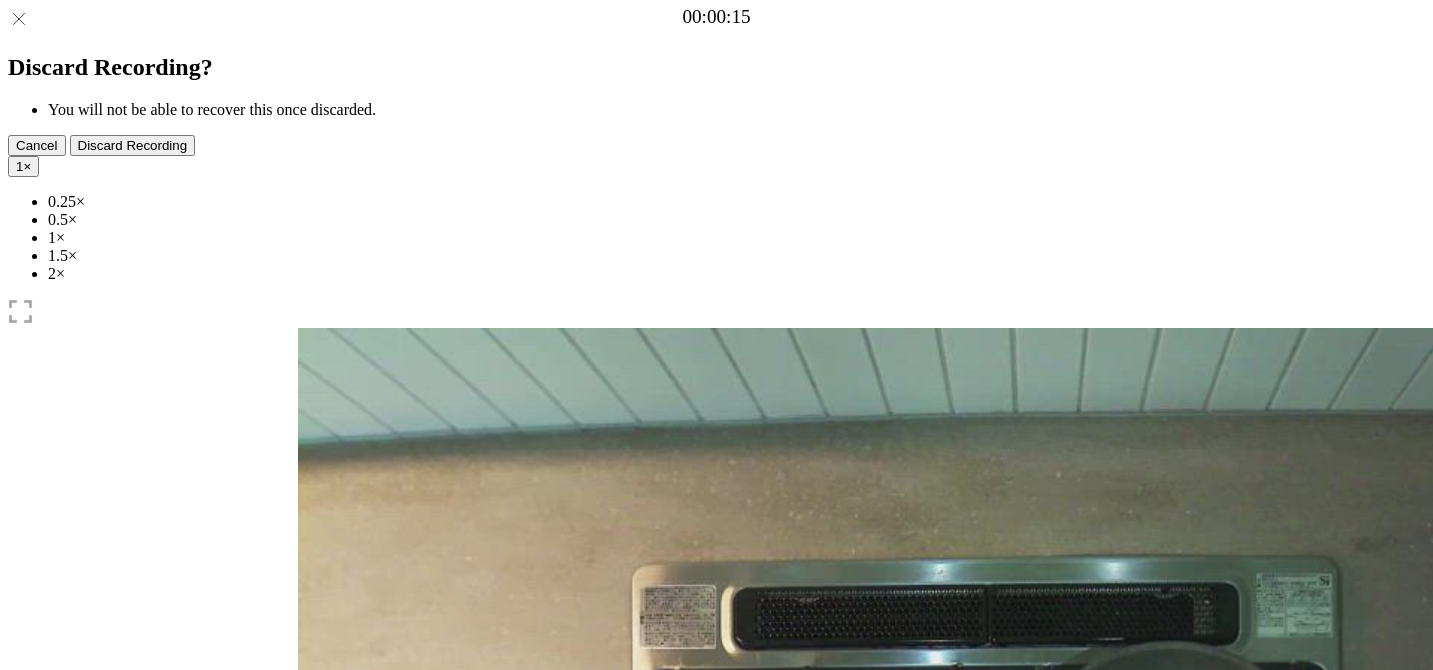 click at bounding box center (420, 1148) 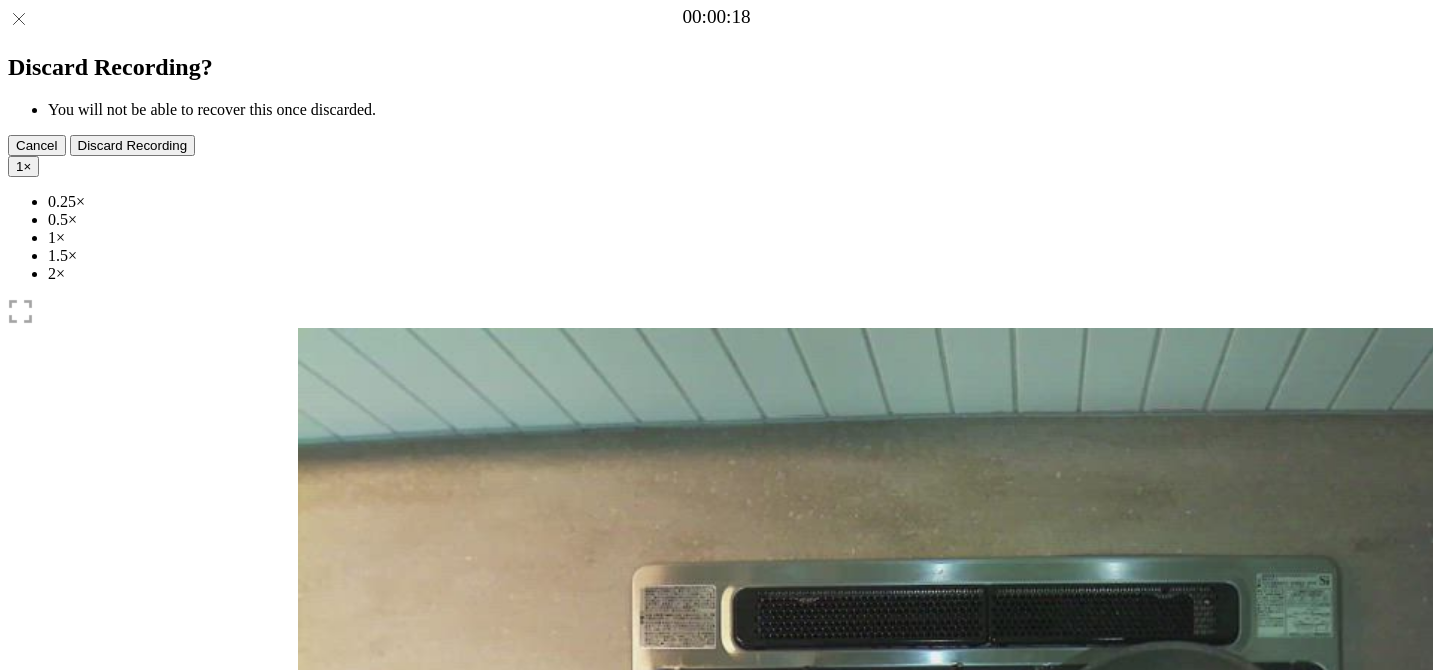 click on "1 ×" at bounding box center (23, 166) 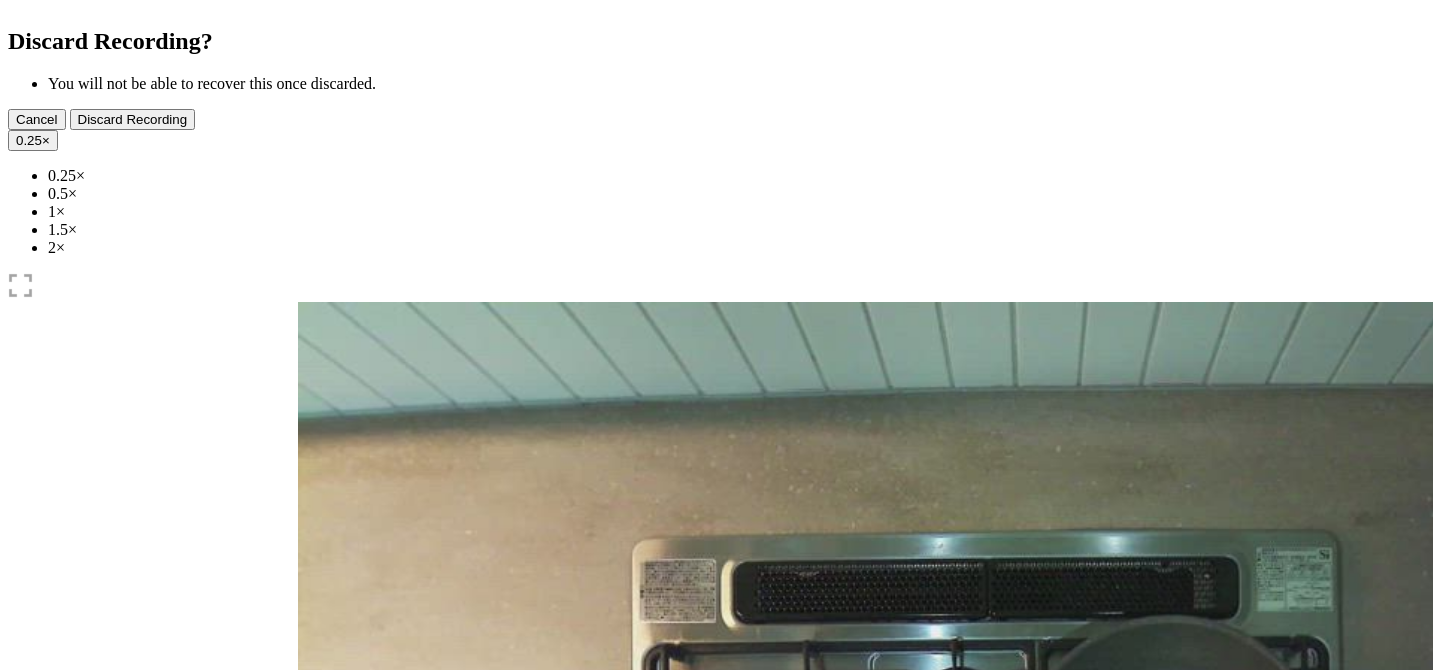 scroll, scrollTop: 71, scrollLeft: 0, axis: vertical 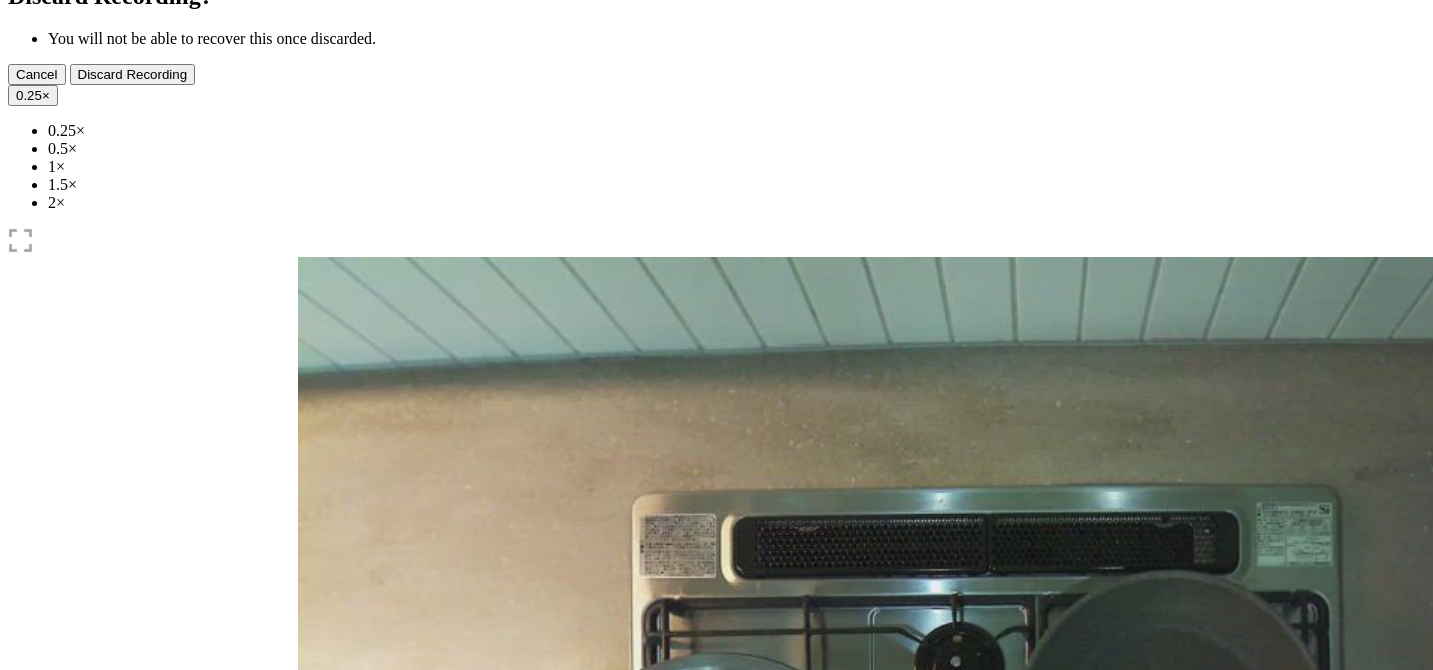 click at bounding box center (334, 970) 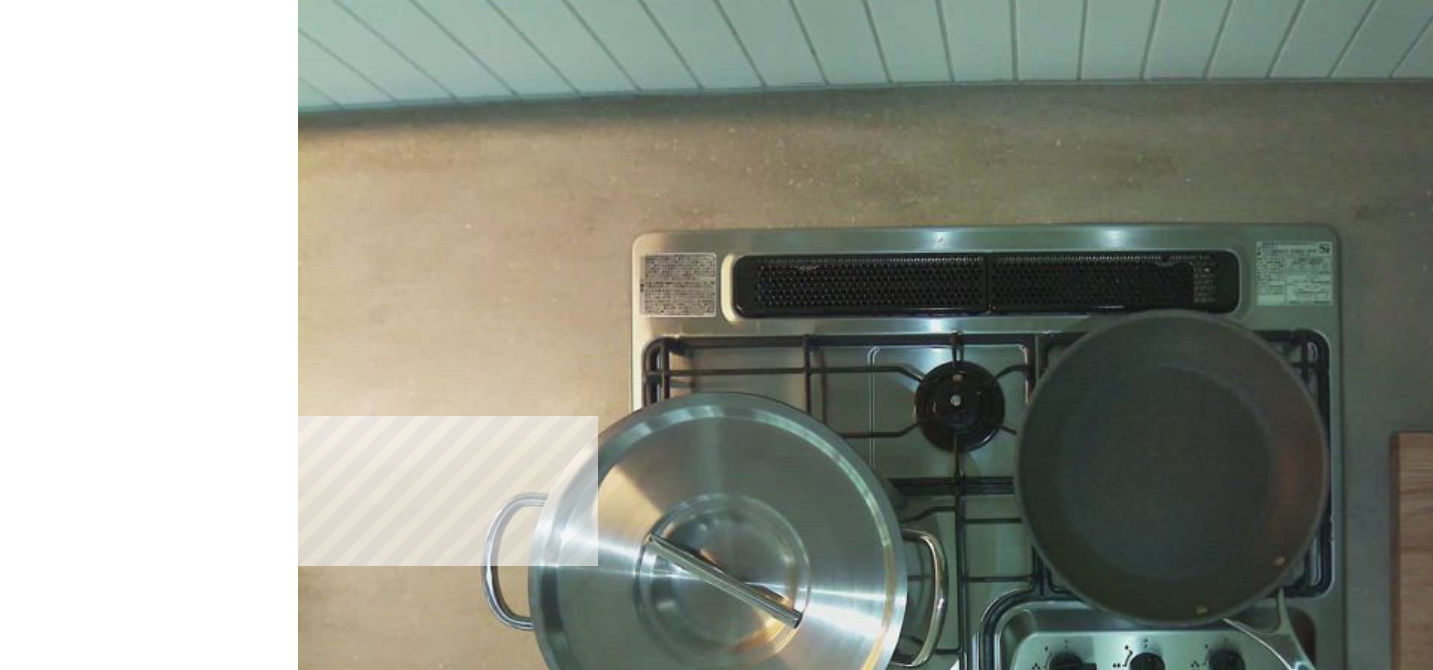 scroll, scrollTop: 398, scrollLeft: 0, axis: vertical 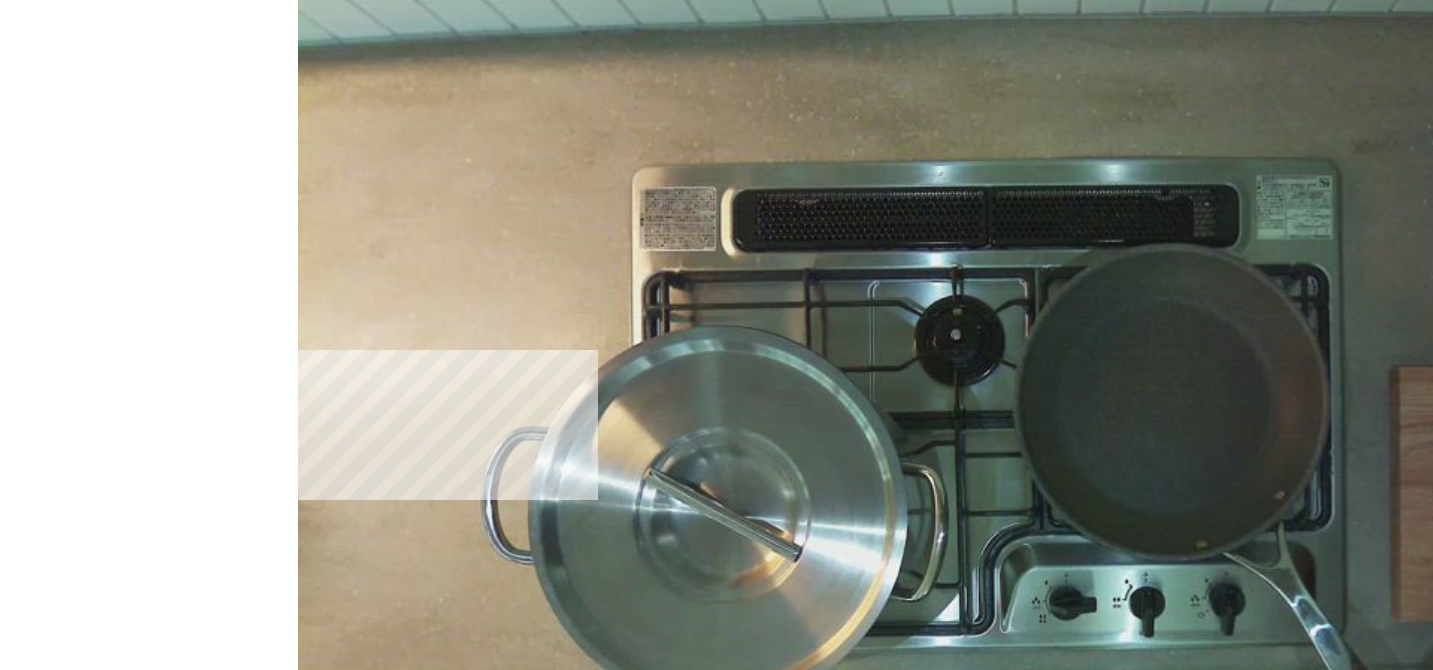 click on "**********" at bounding box center [391, 1492] 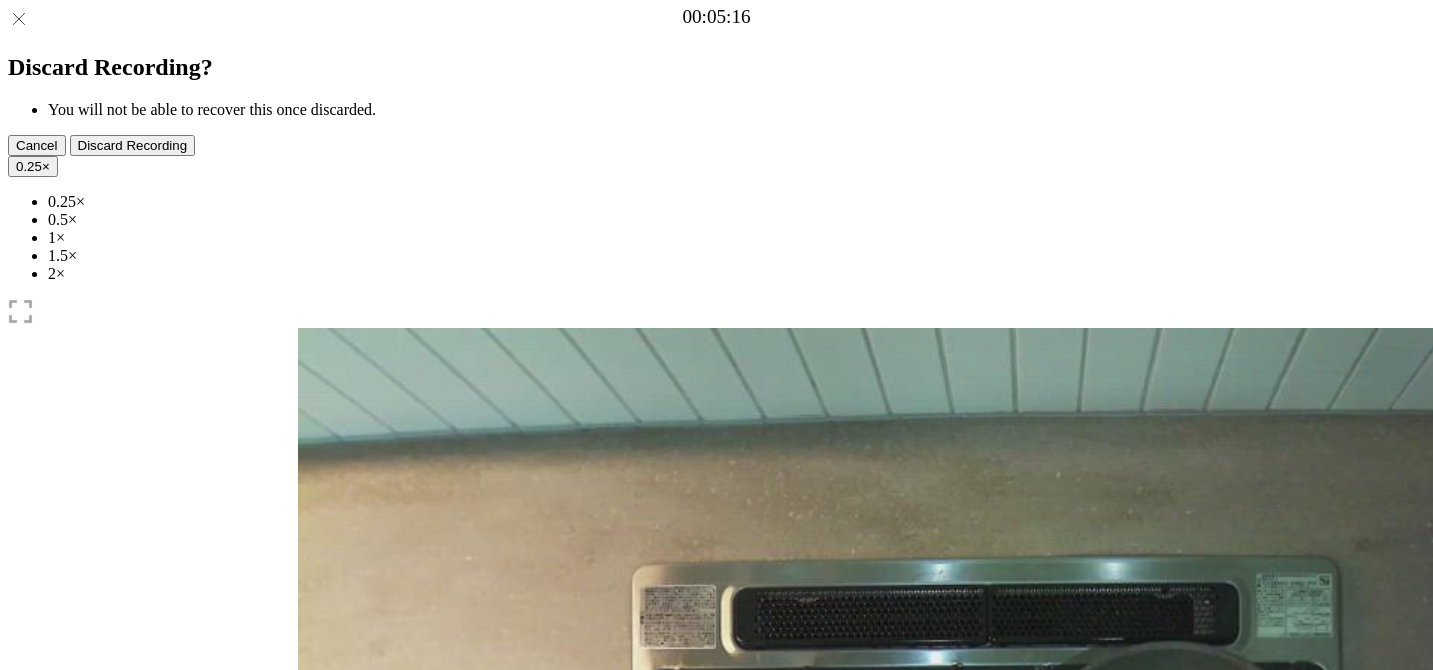 click at bounding box center [334, 1041] 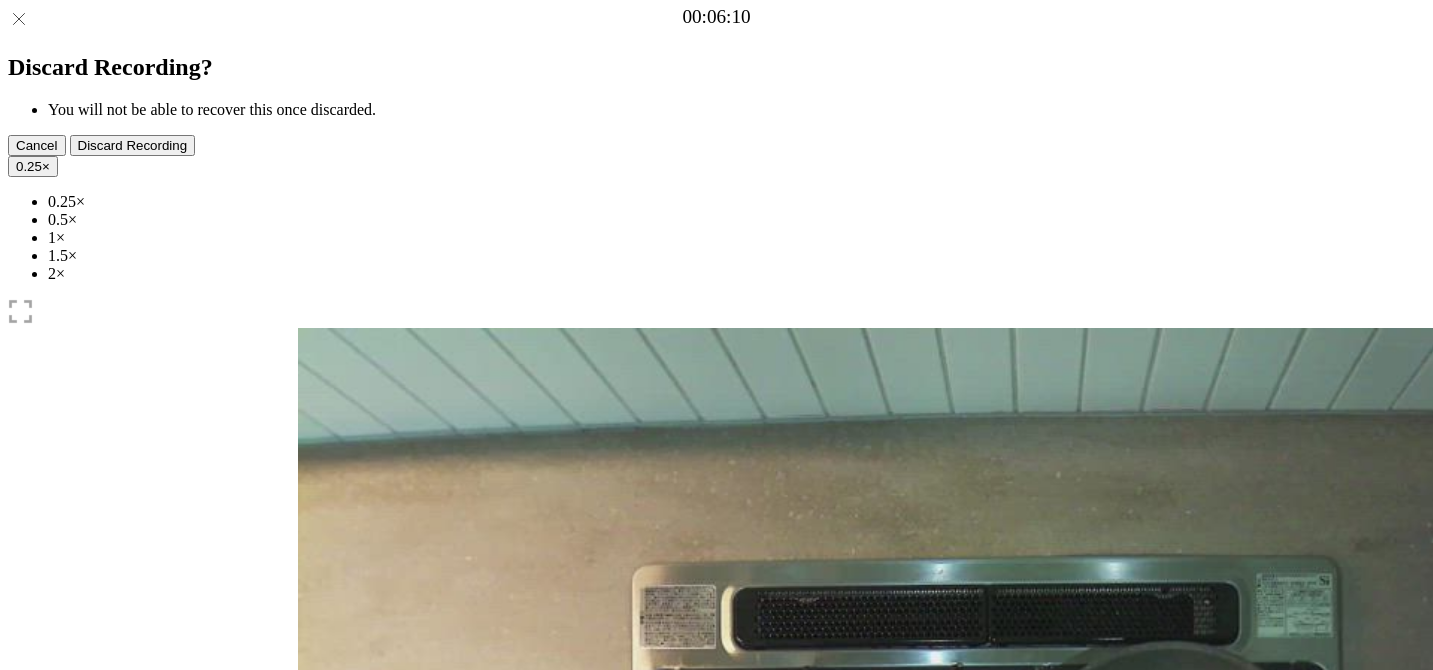 click at bounding box center (313, 991) 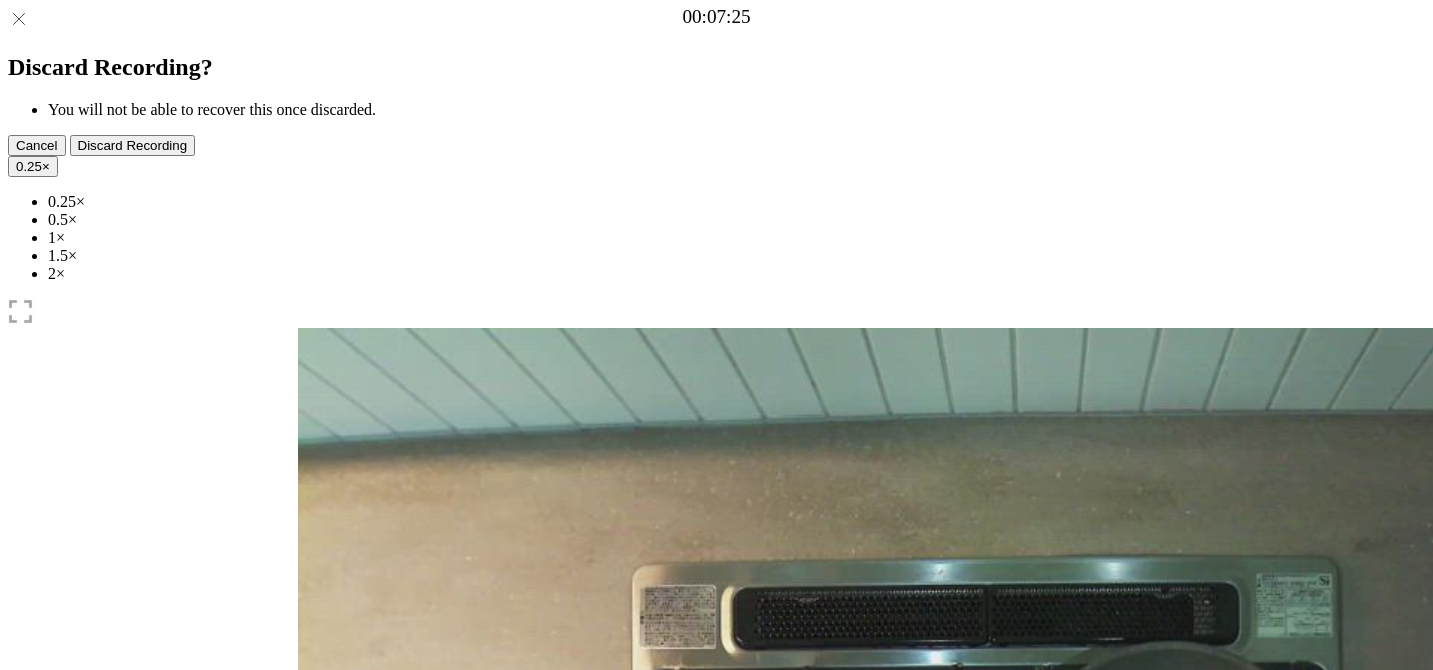 click at bounding box center [313, 991] 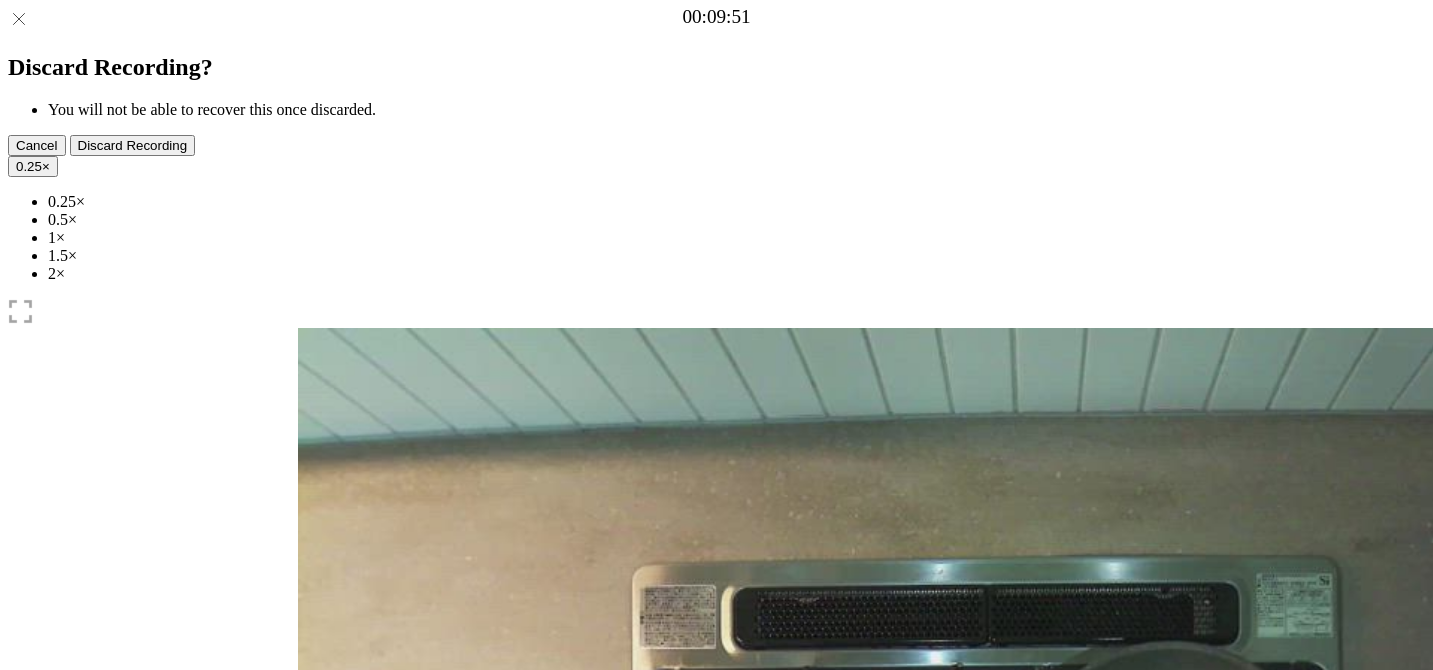 click at bounding box center [410, 1041] 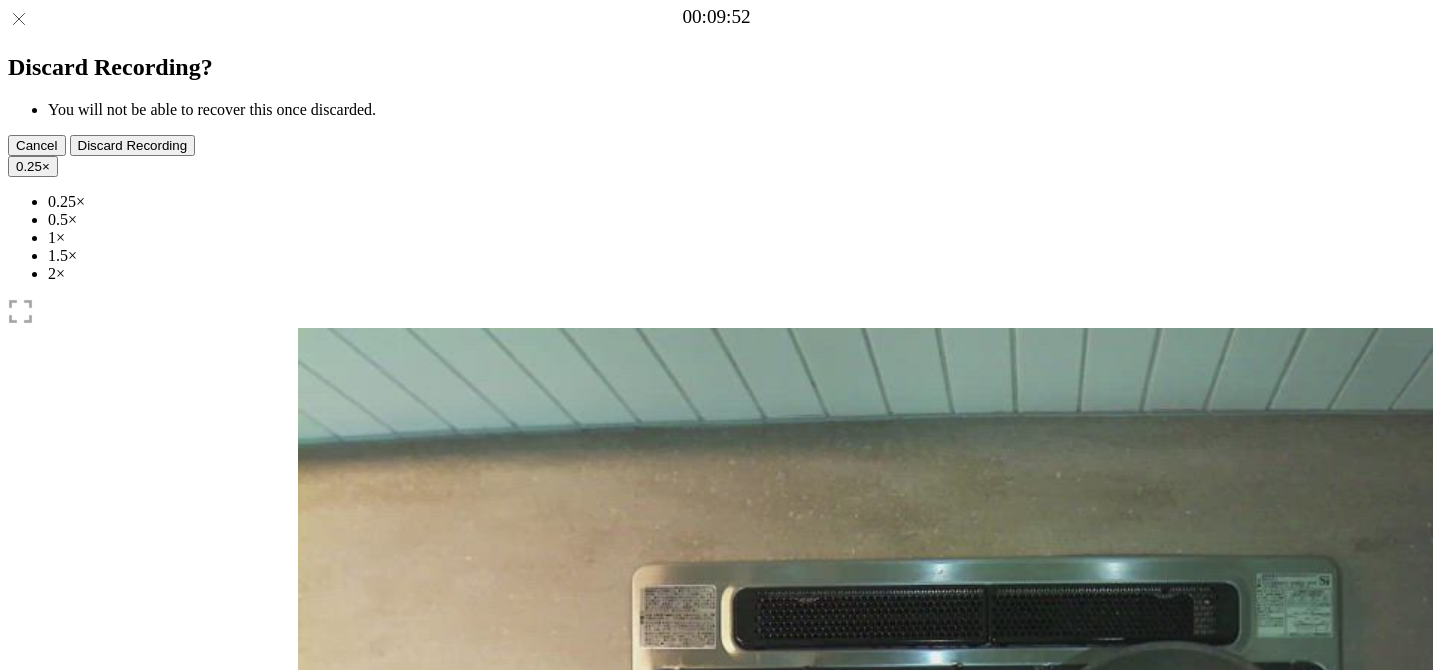 click at bounding box center [717, 902] 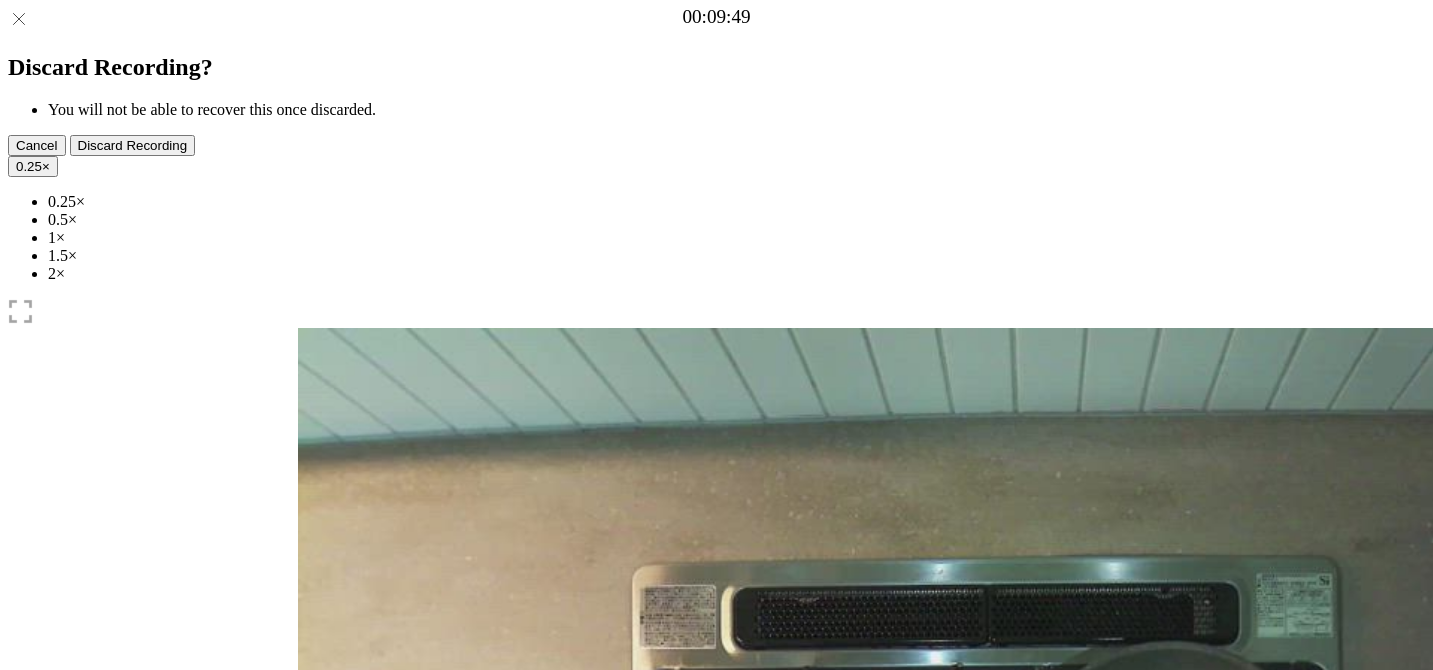click at bounding box center [717, 902] 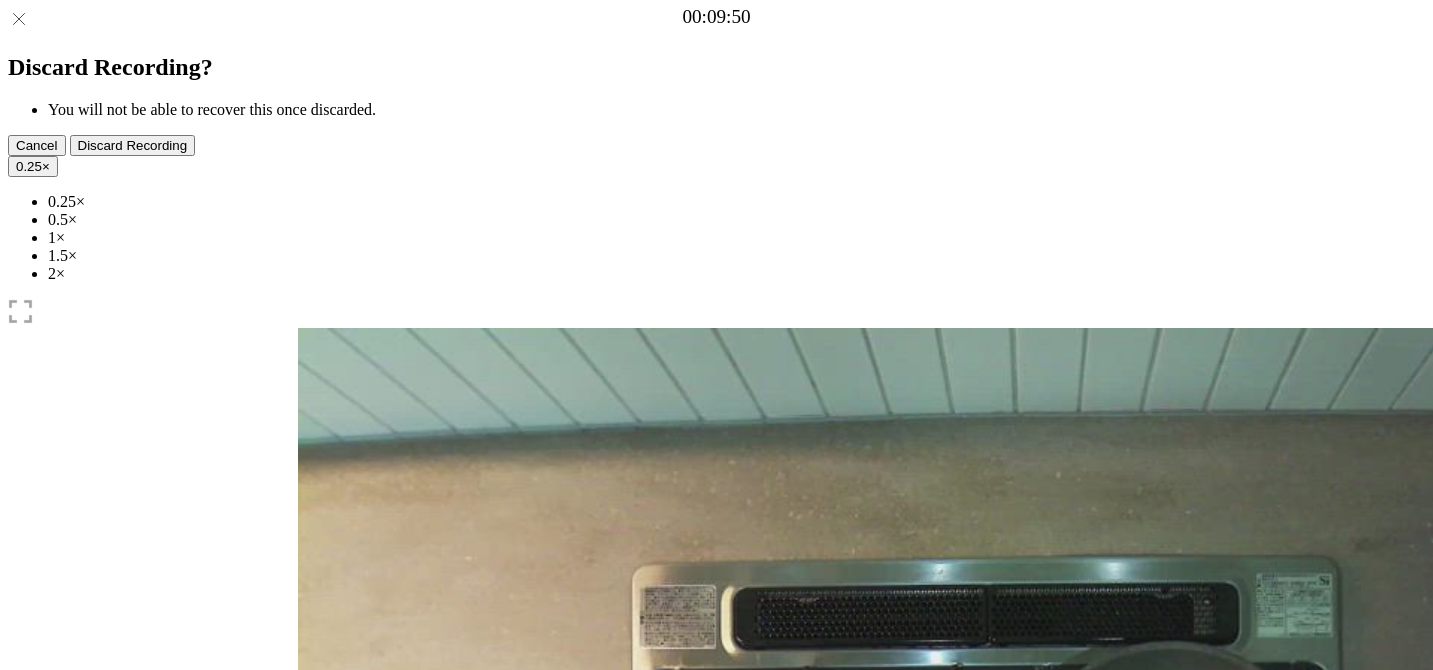 click at bounding box center (473, 1053) 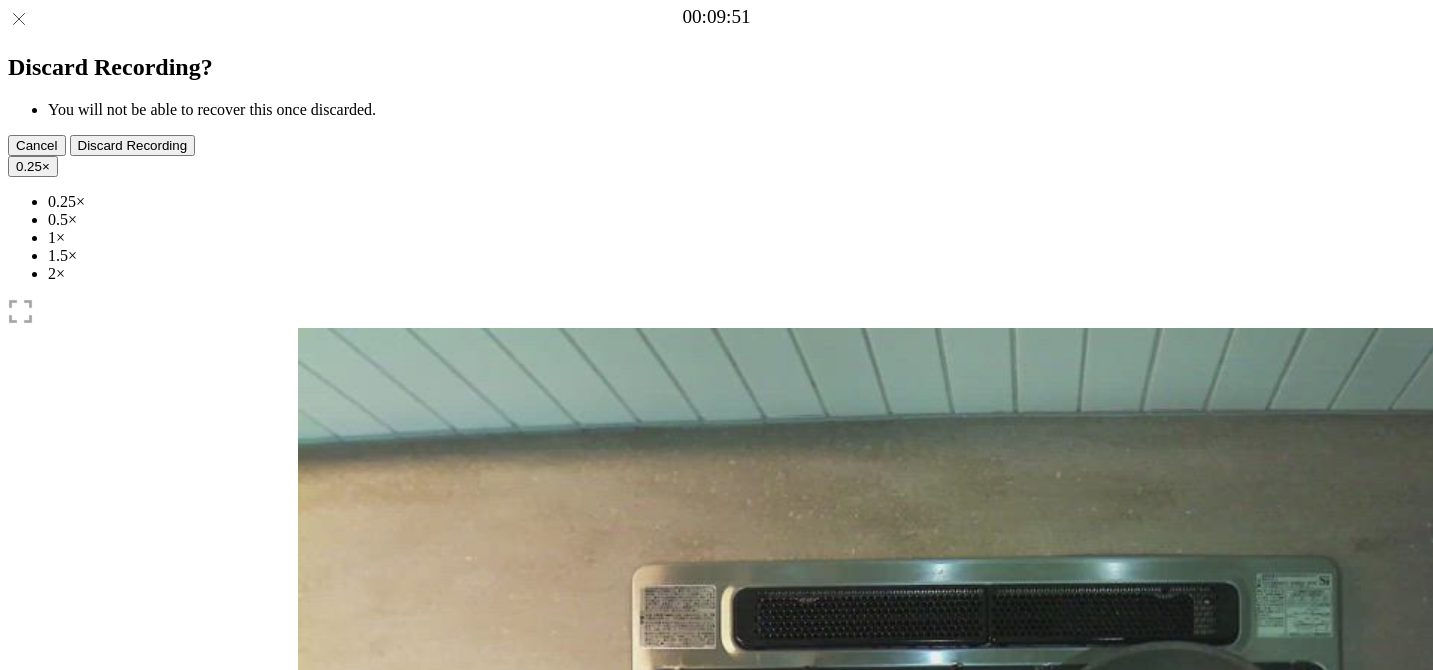 click at bounding box center (473, 1053) 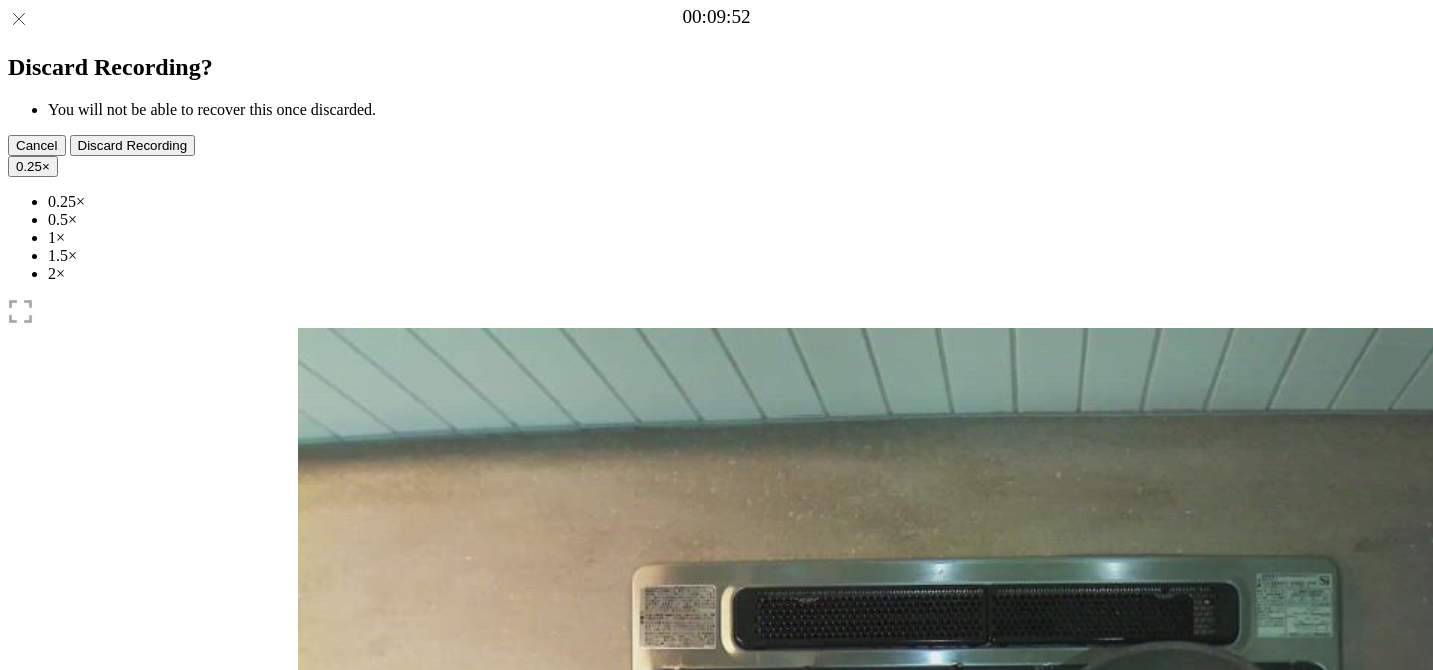 click at bounding box center (473, 1053) 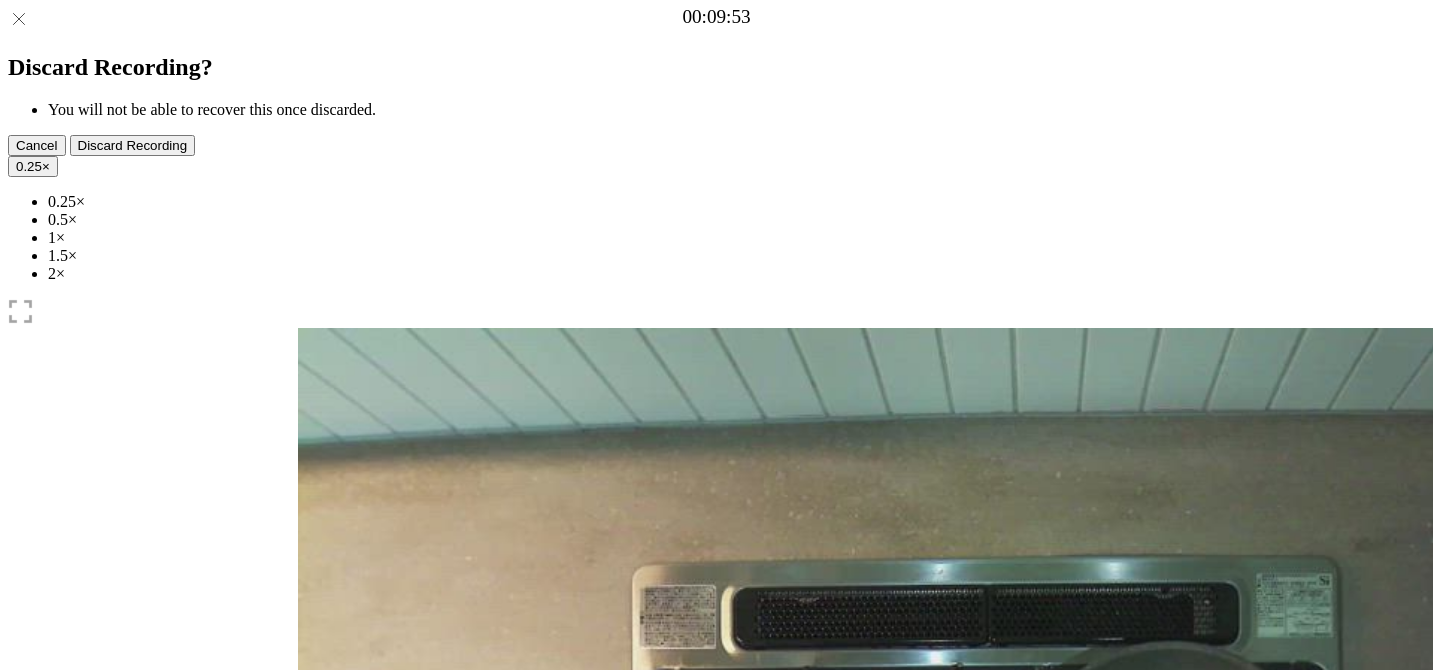 click at bounding box center [473, 1053] 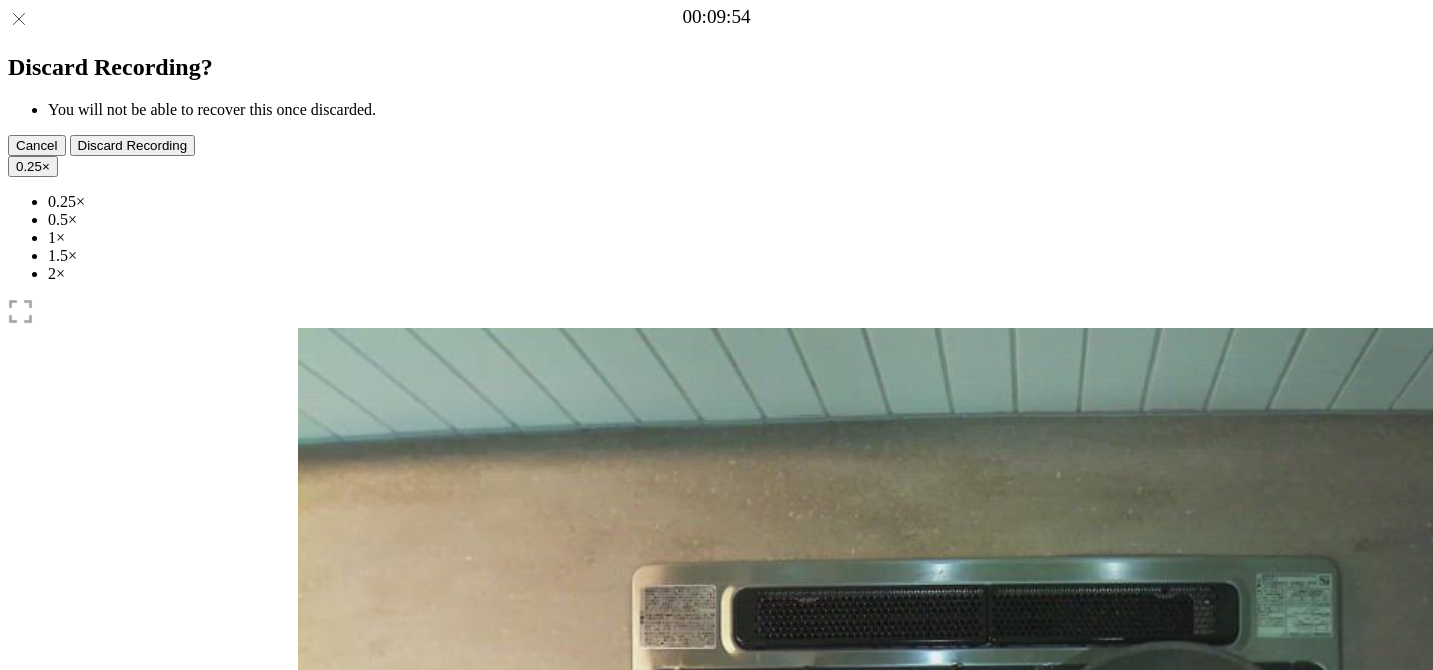 click at bounding box center [313, 954] 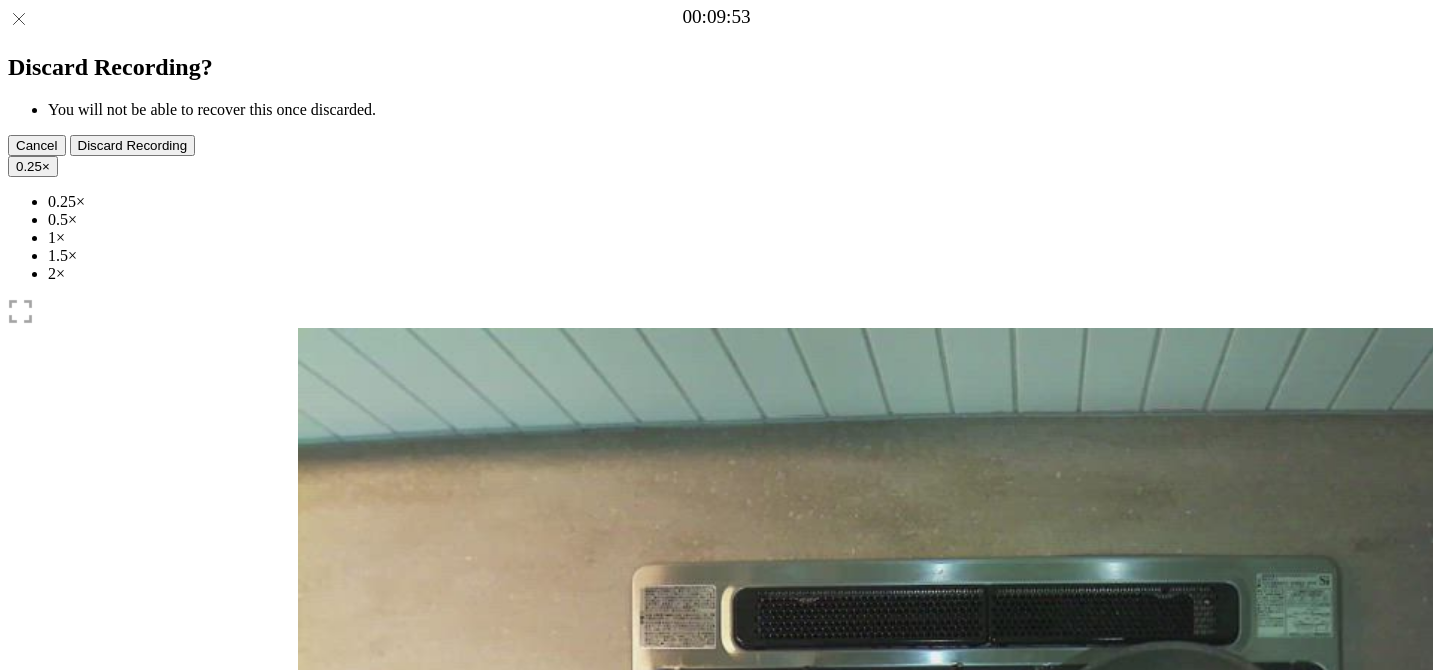 click at bounding box center [313, 954] 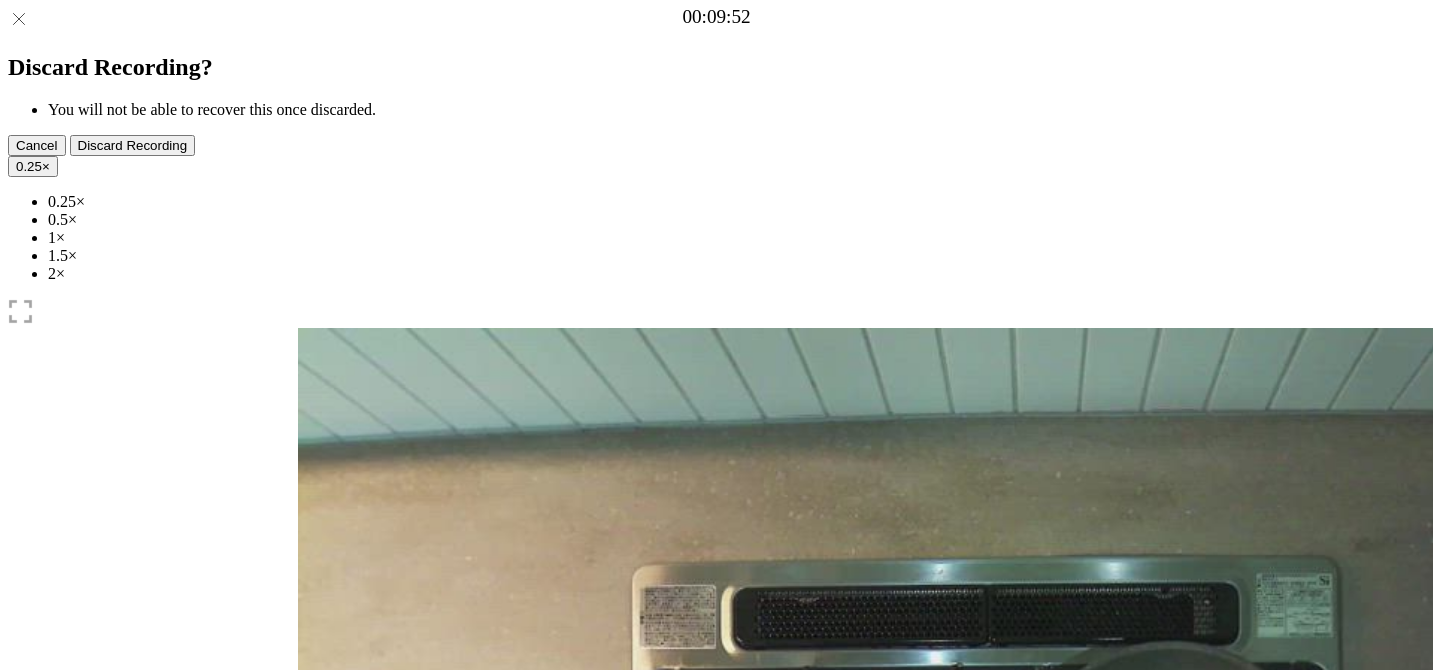 click at bounding box center (313, 954) 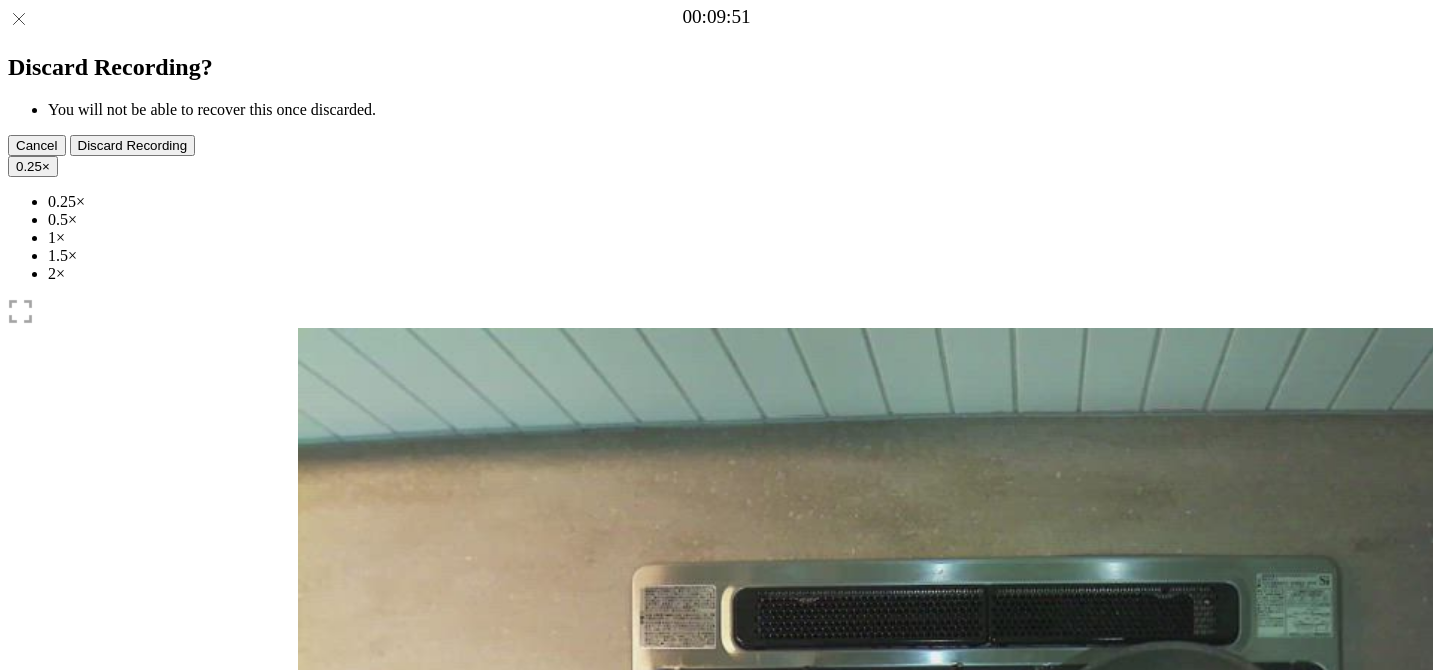 click at bounding box center [313, 954] 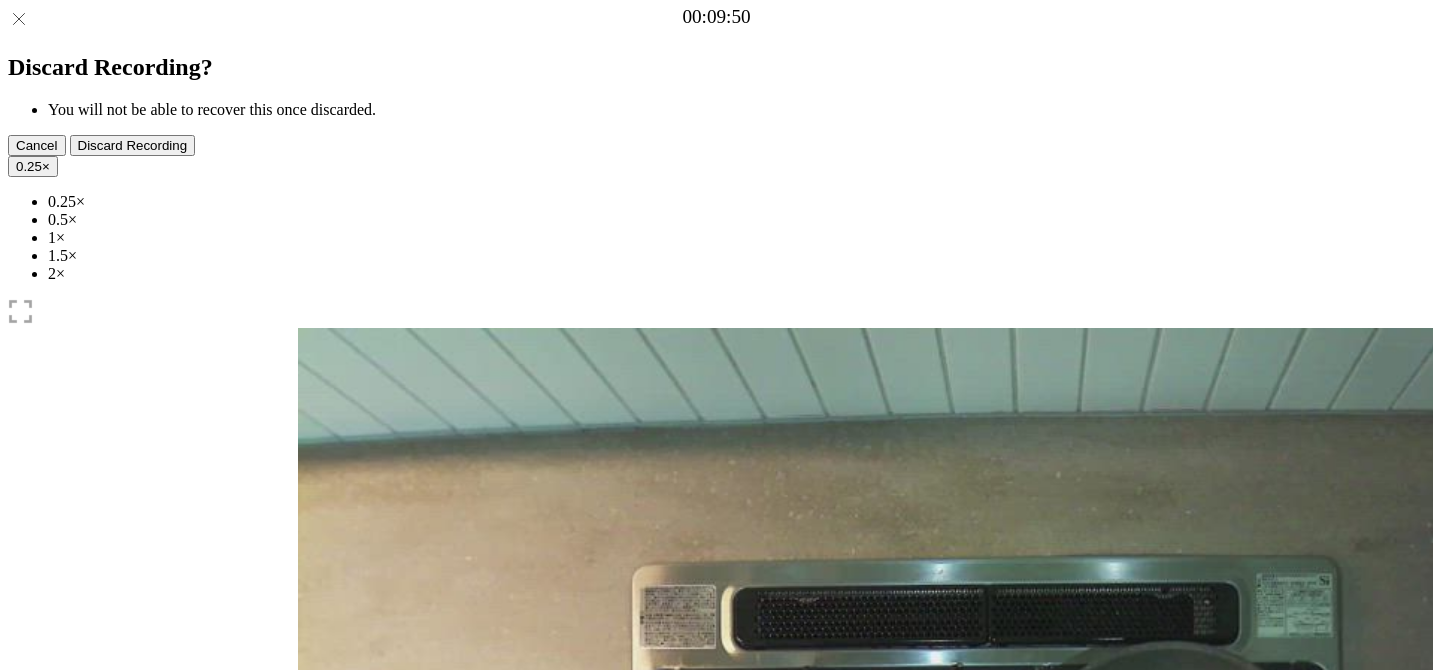 click at bounding box center [473, 1053] 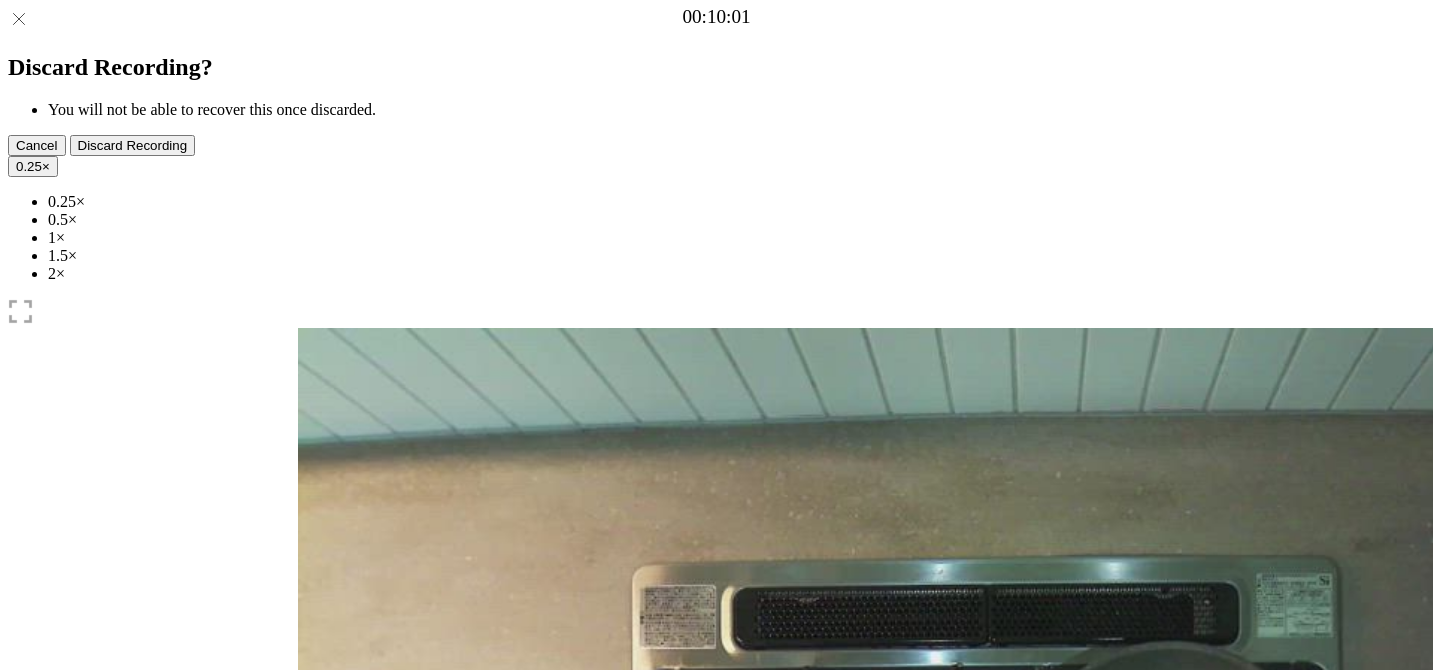 click at bounding box center (410, 1042) 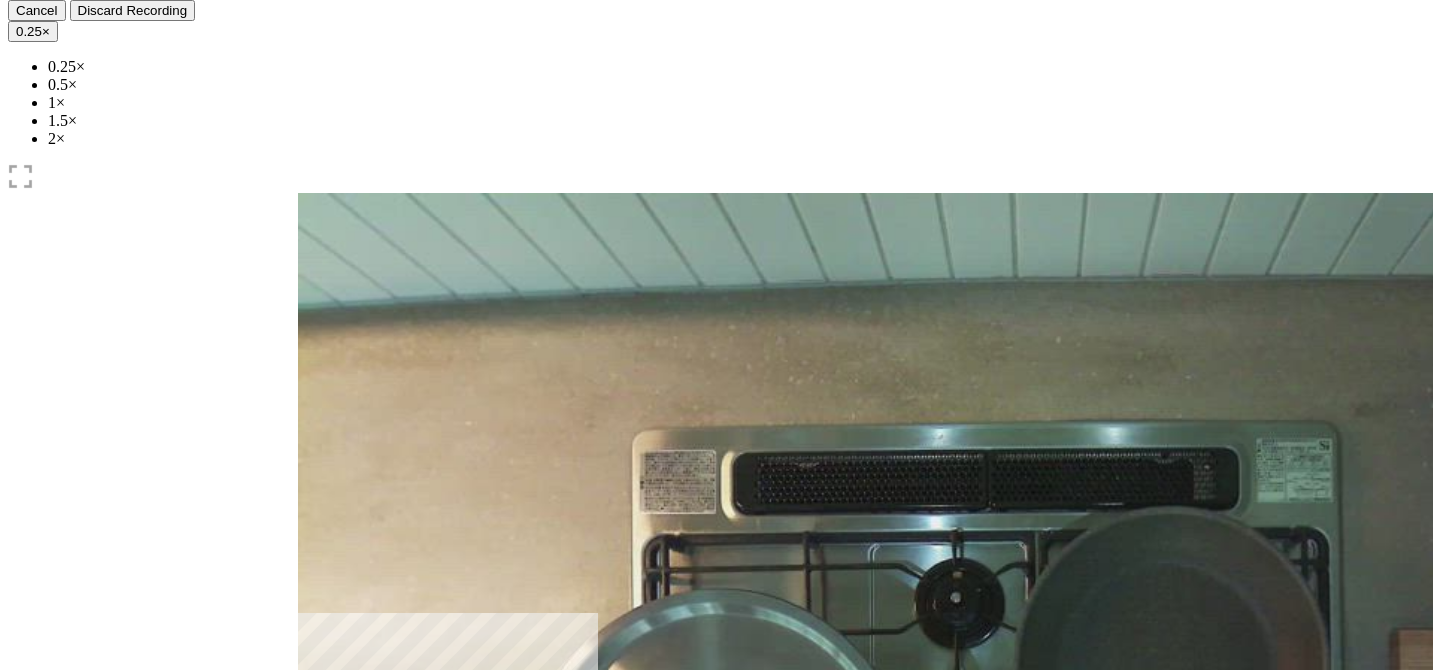 scroll, scrollTop: 9, scrollLeft: 0, axis: vertical 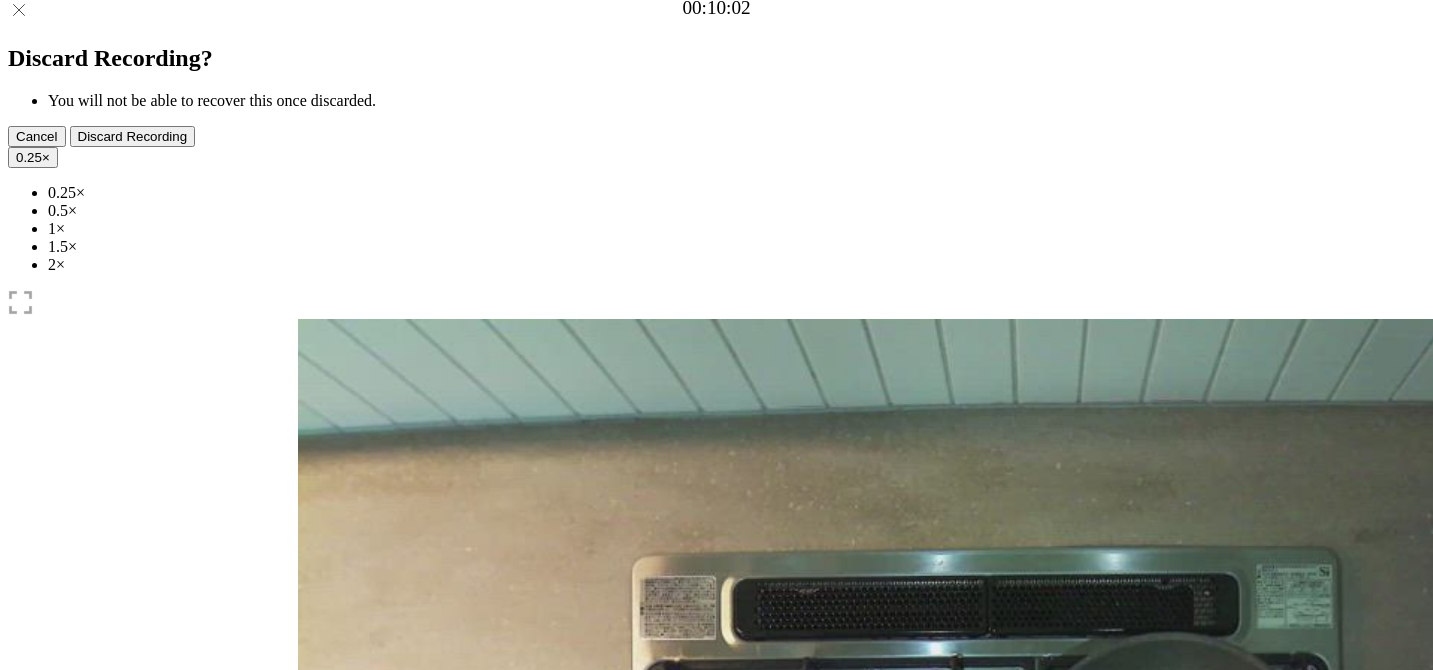 click at bounding box center (313, 945) 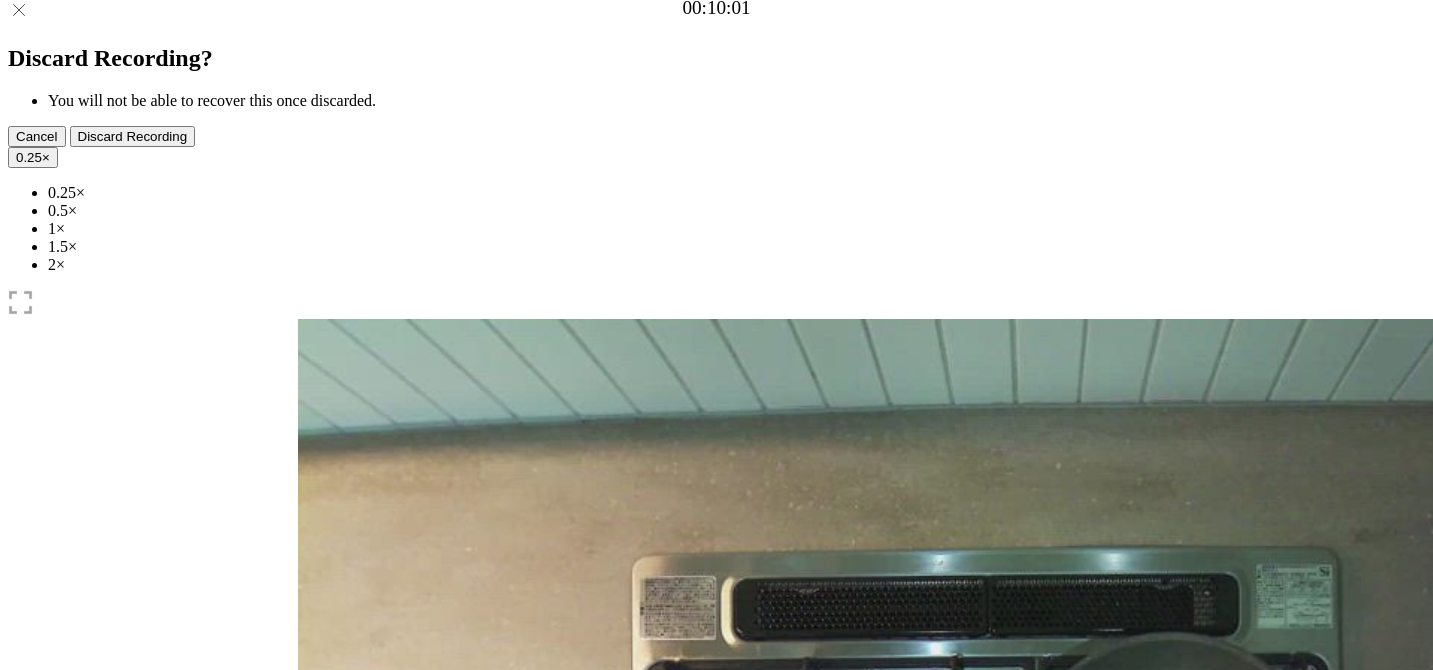 click at bounding box center (313, 945) 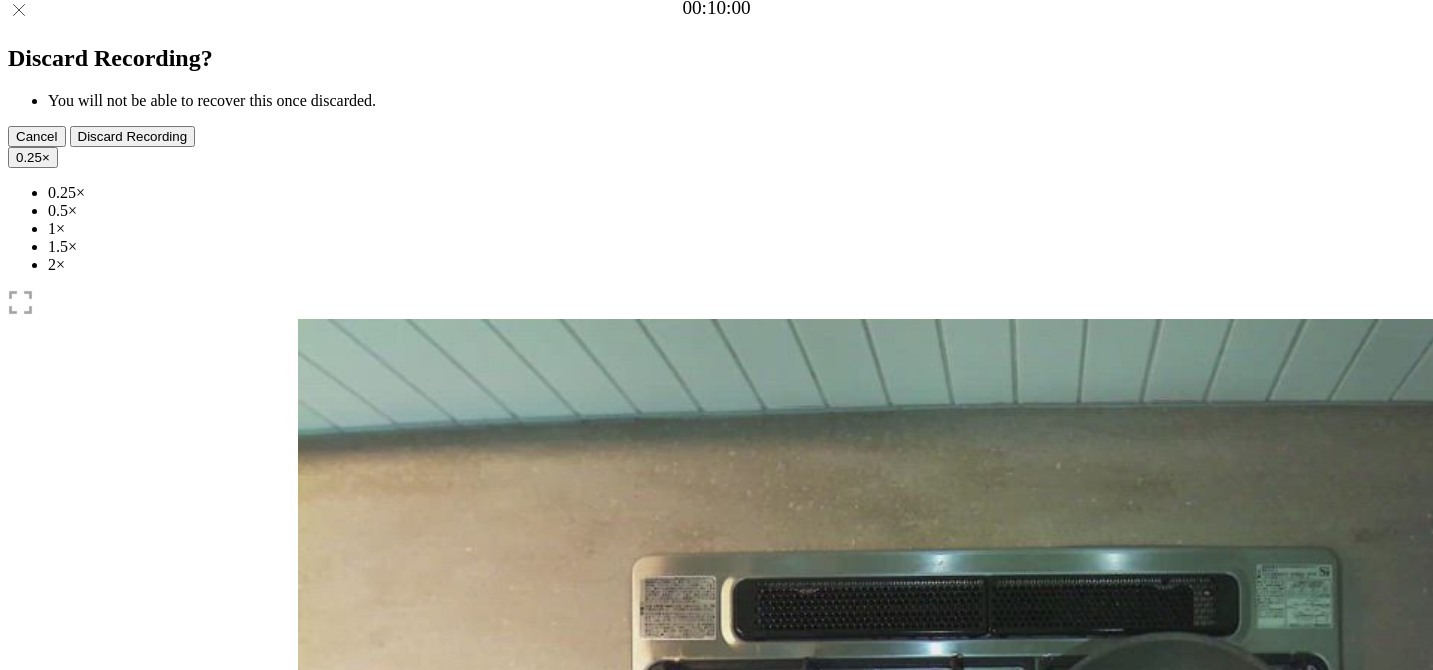 click at bounding box center [313, 945] 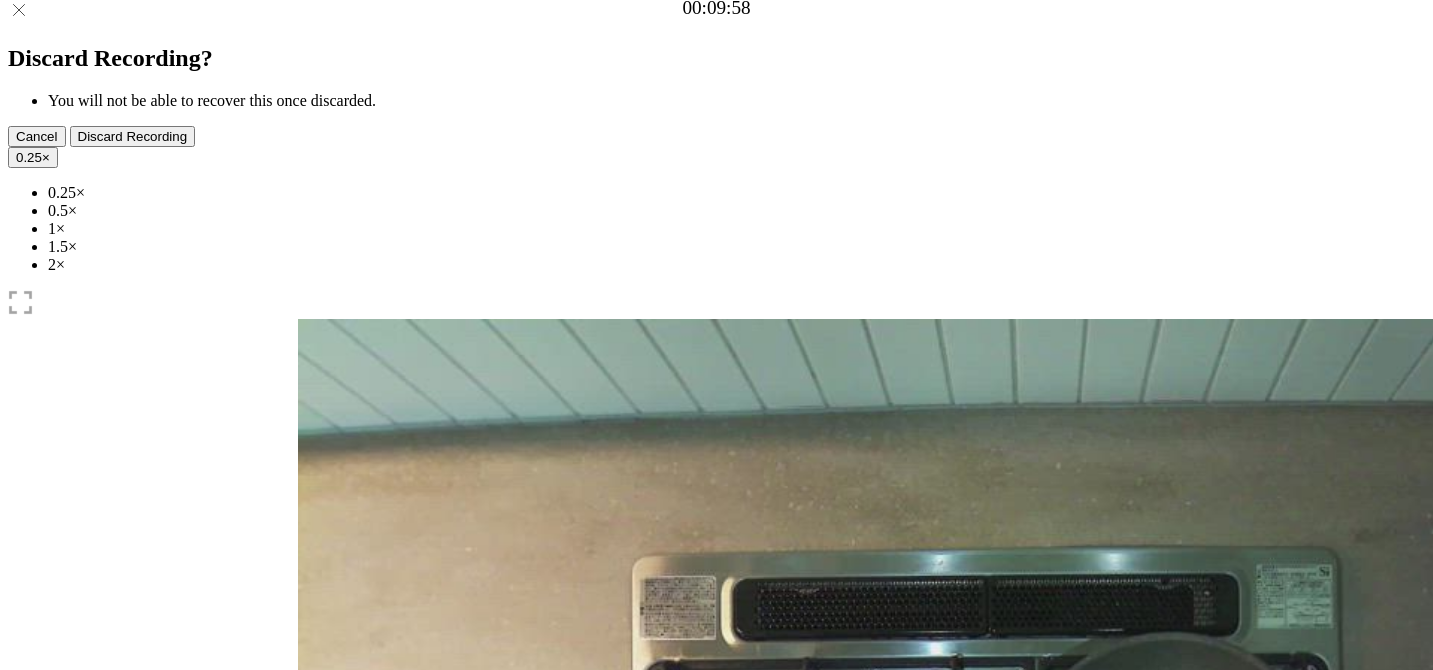 click at bounding box center [313, 945] 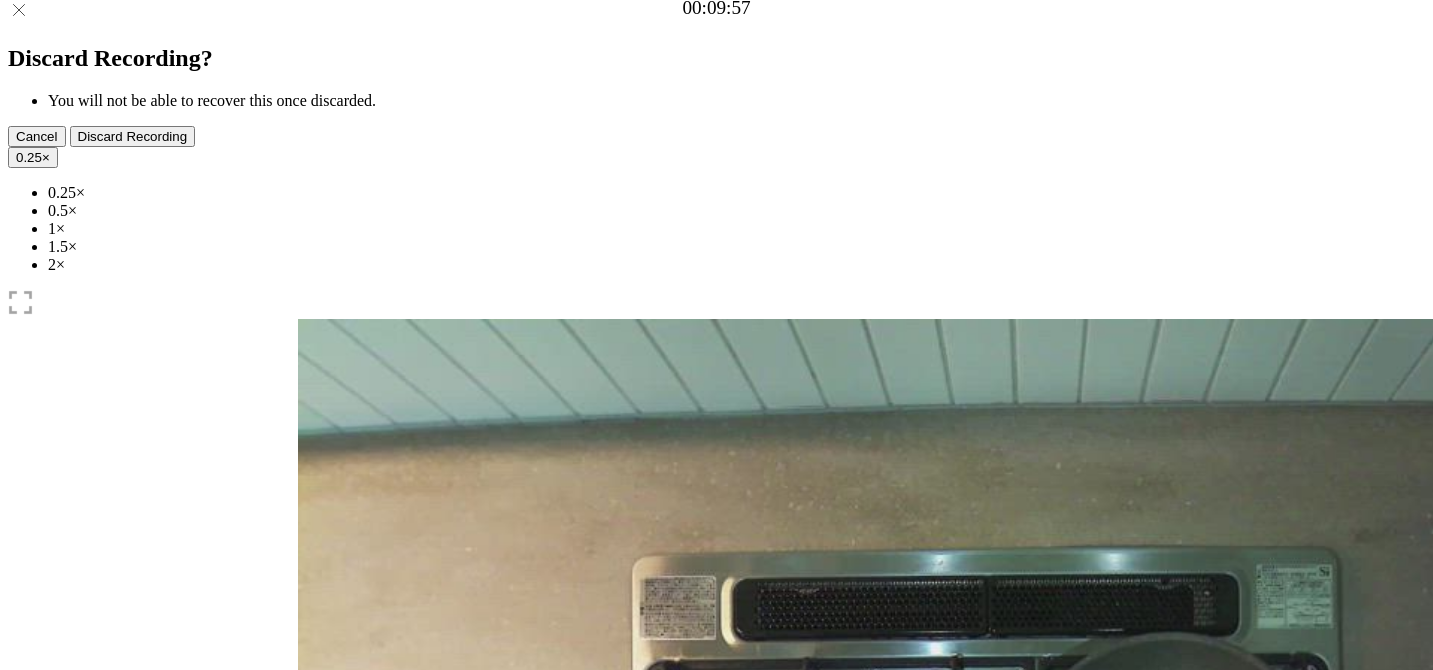 click at bounding box center [313, 945] 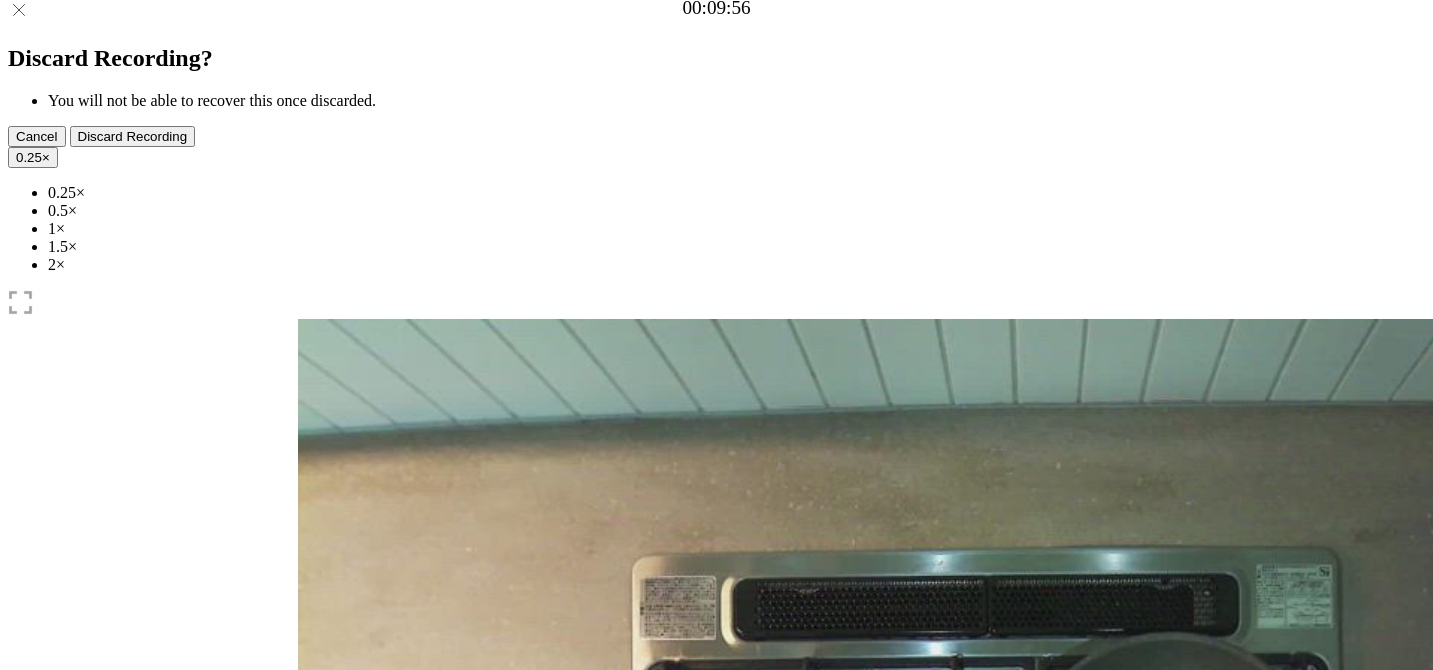 click at bounding box center [313, 945] 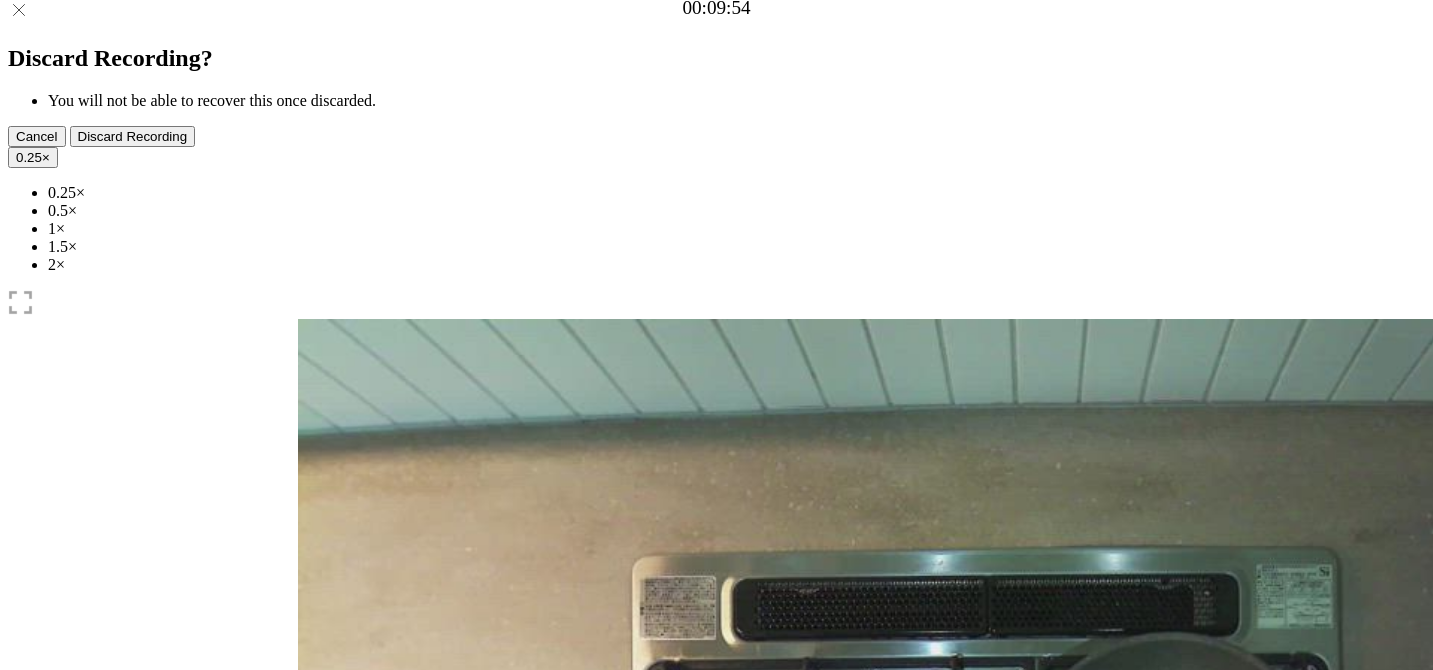 click at bounding box center [313, 945] 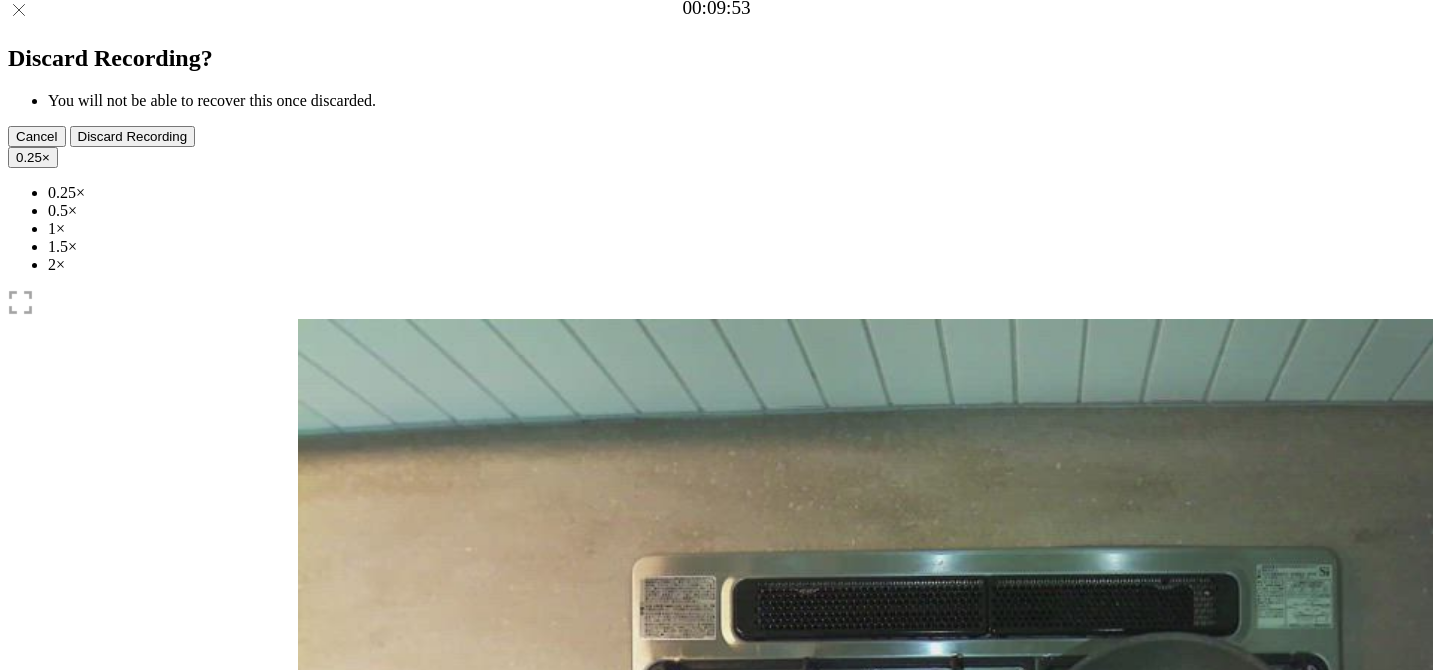 click at bounding box center [313, 945] 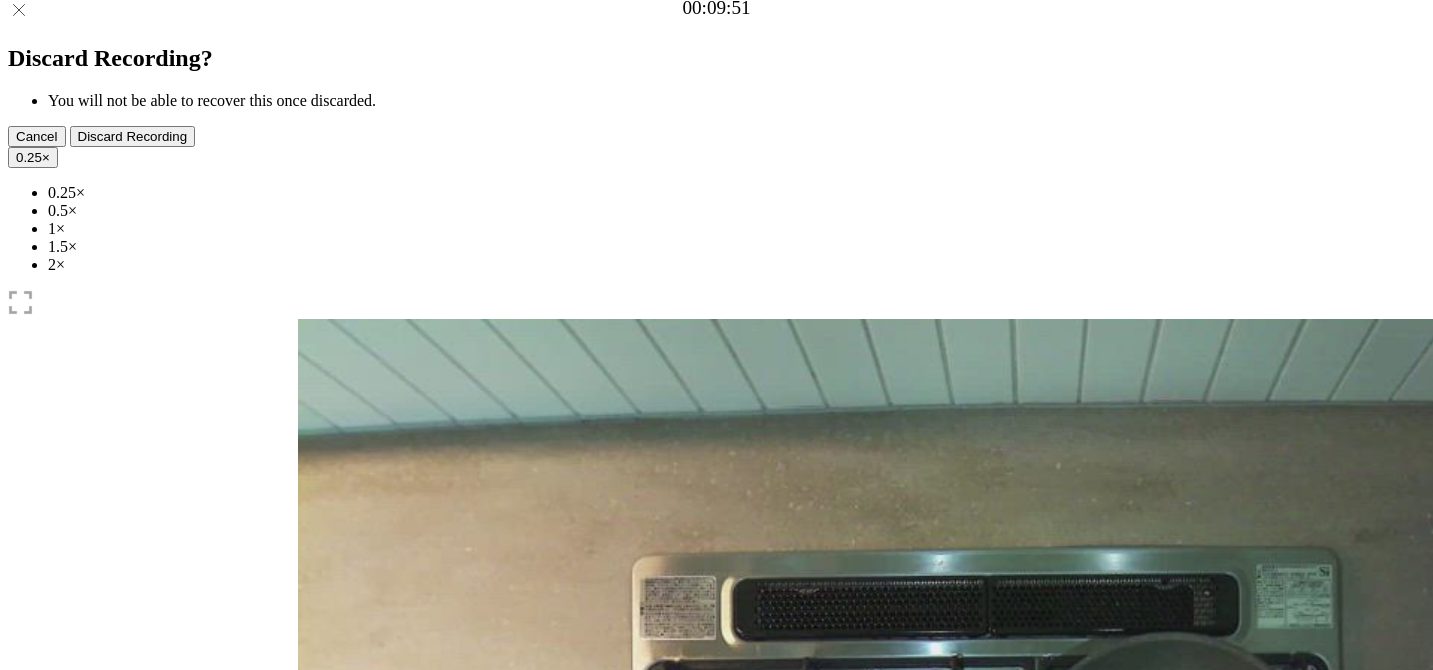 click at bounding box center [313, 945] 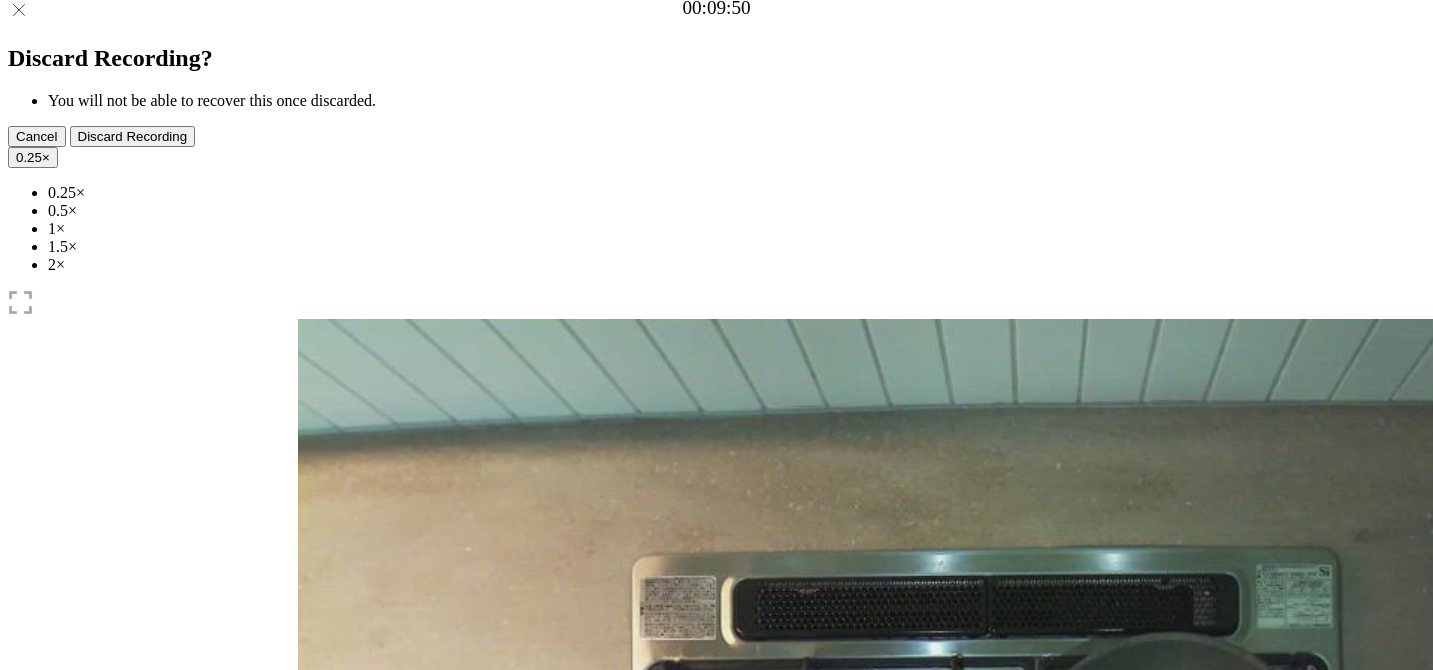 click at bounding box center [472, 1045] 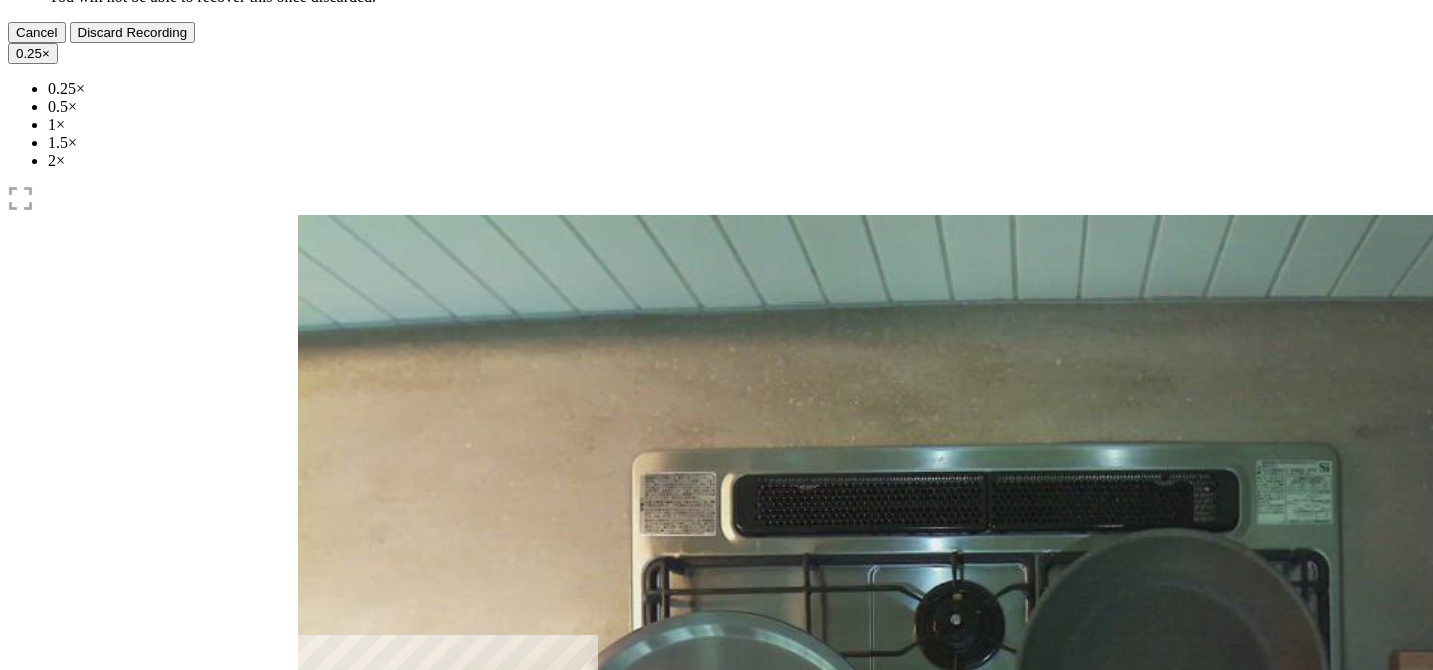 scroll, scrollTop: 446, scrollLeft: 0, axis: vertical 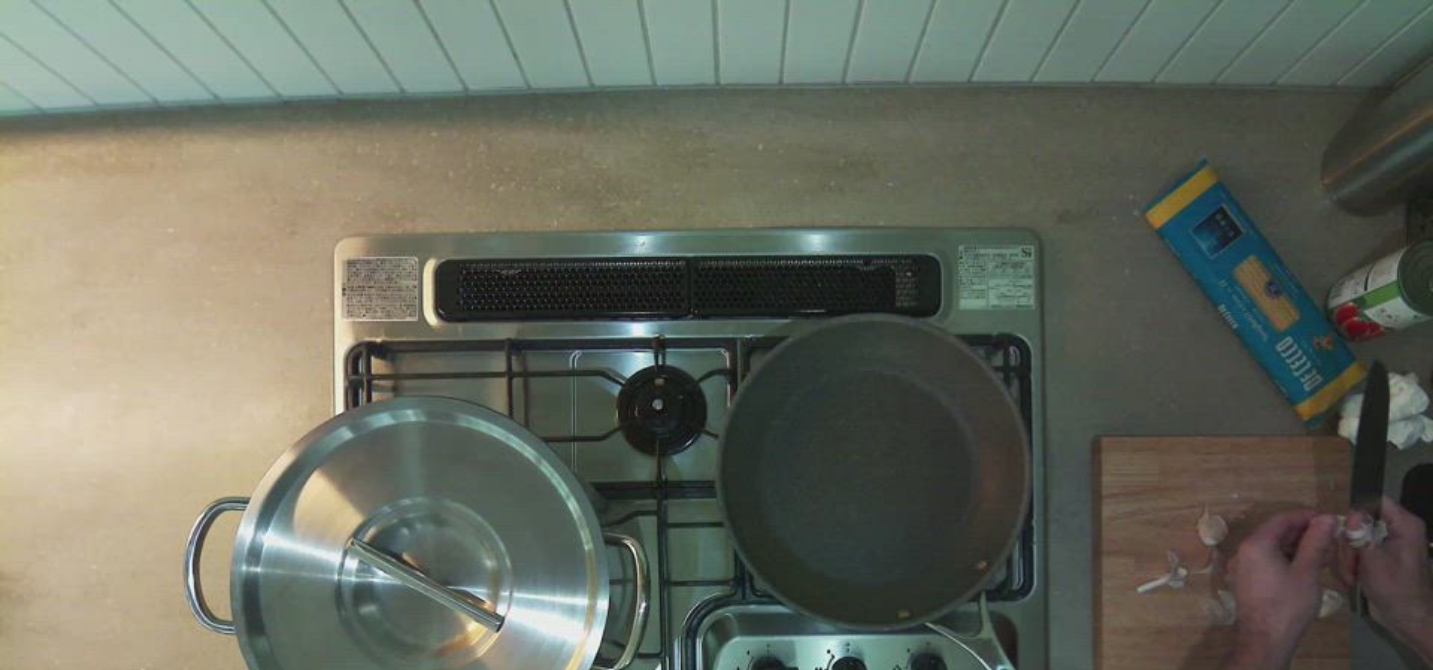 click at bounding box center [410, 1041] 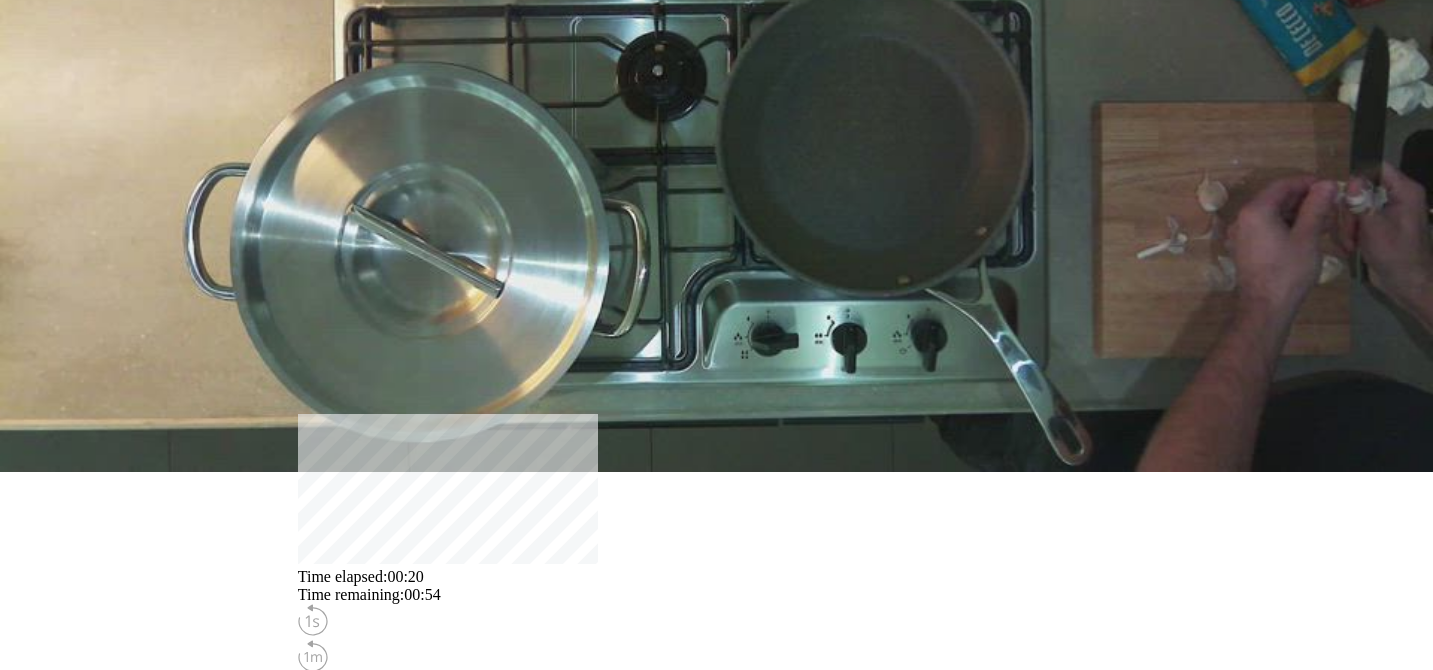 scroll, scrollTop: 341, scrollLeft: 0, axis: vertical 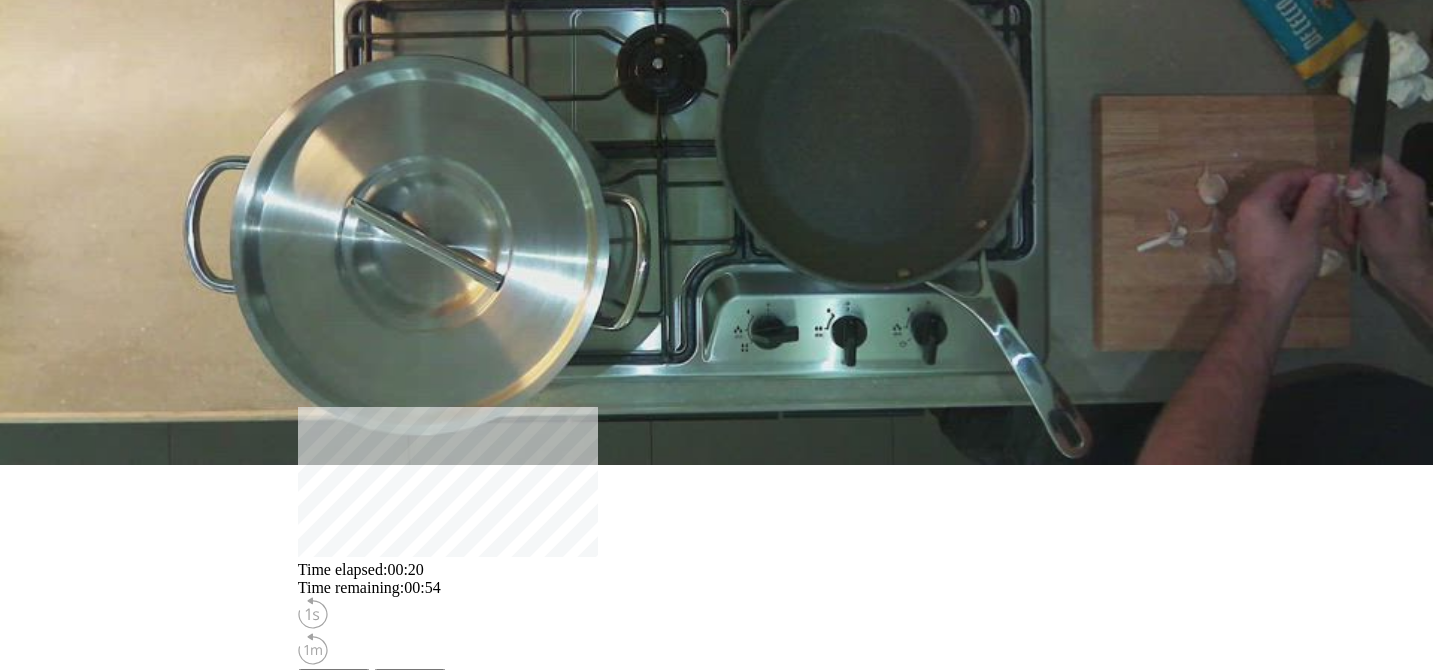 click on "**********" at bounding box center (391, 1549) 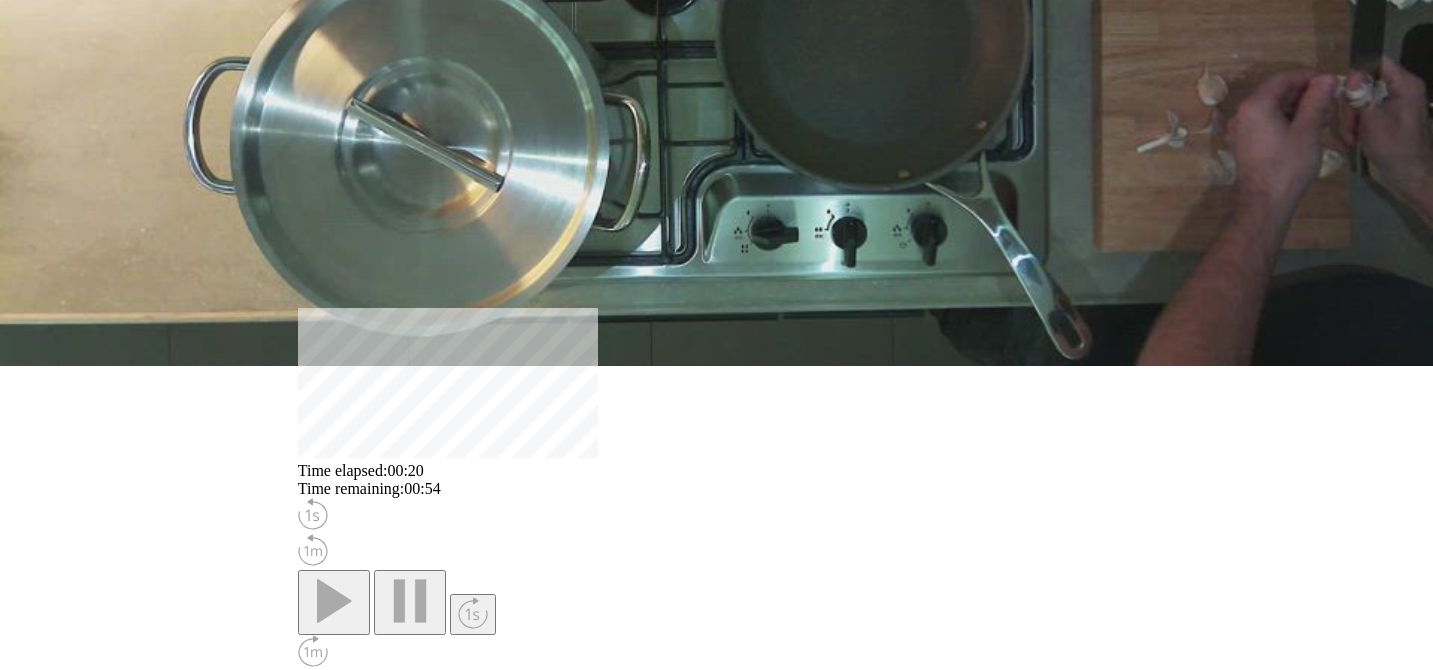 scroll, scrollTop: 441, scrollLeft: 0, axis: vertical 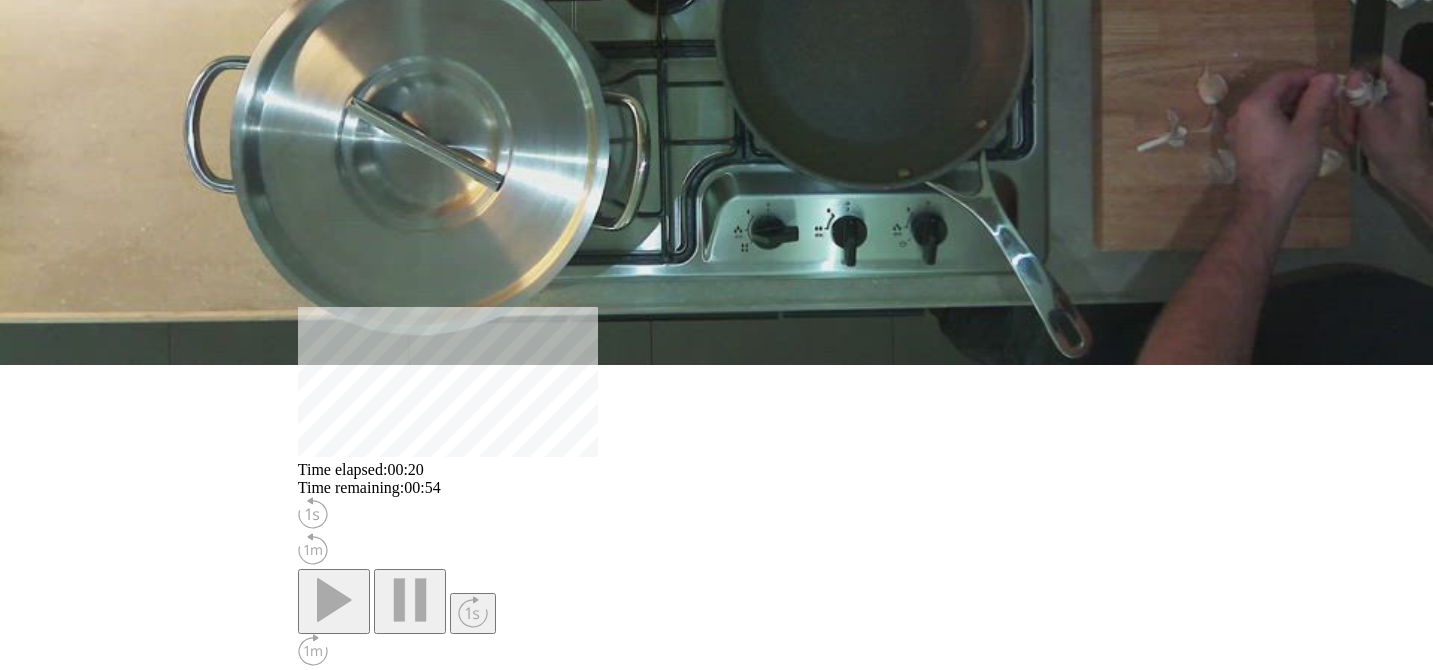 click on "削除" at bounding box center (758, 1489) 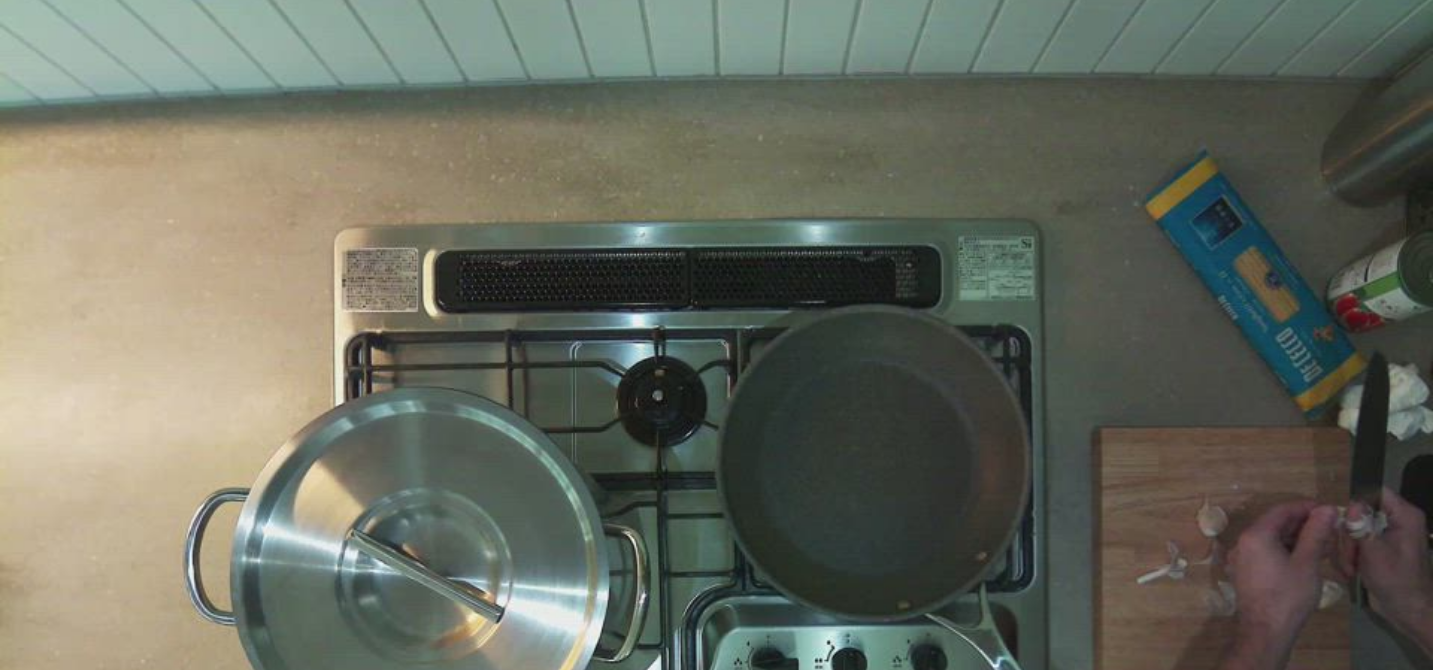 scroll, scrollTop: 0, scrollLeft: 0, axis: both 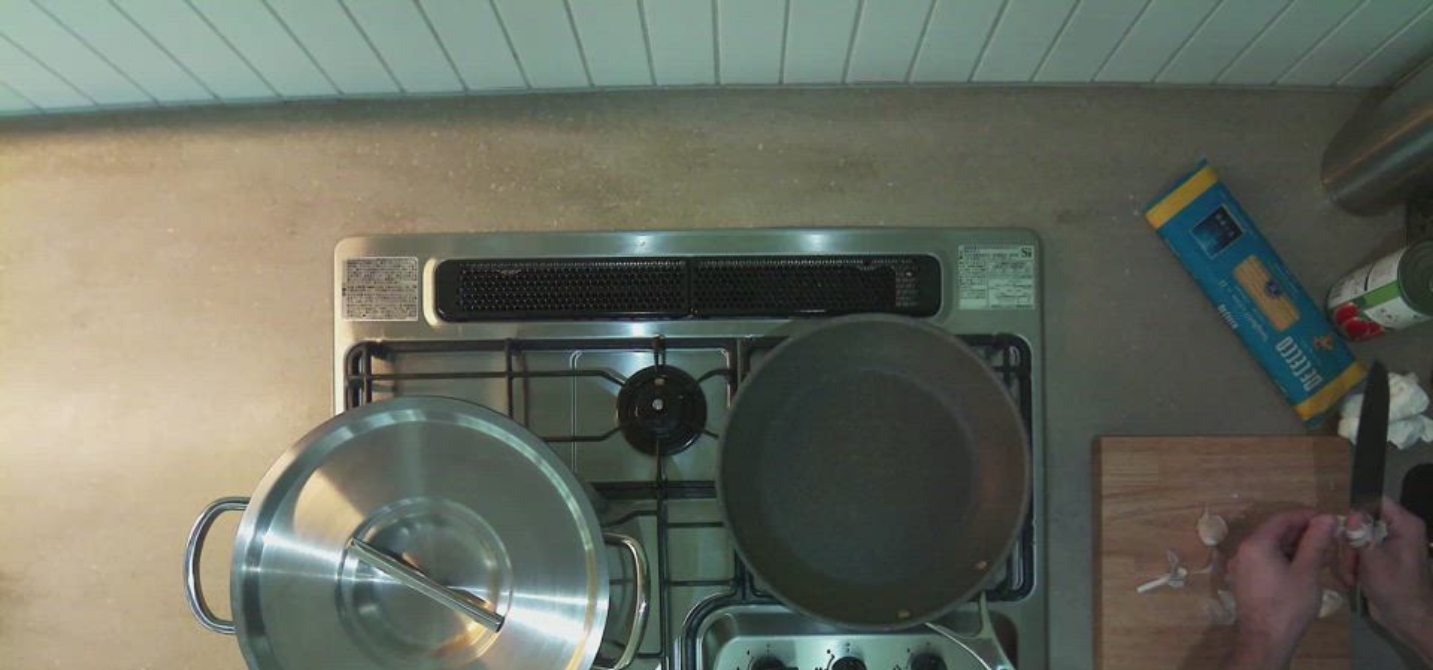 drag, startPoint x: 515, startPoint y: 529, endPoint x: 428, endPoint y: 528, distance: 87.005745 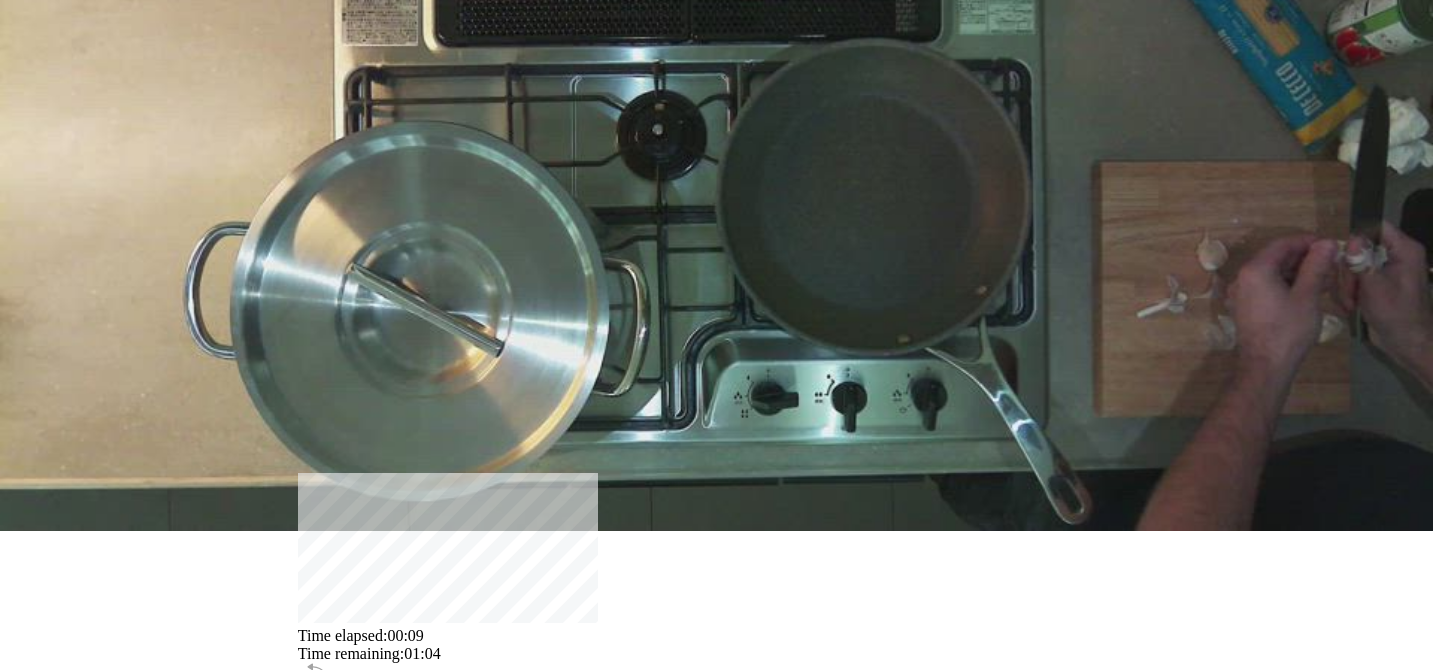 scroll, scrollTop: 303, scrollLeft: 0, axis: vertical 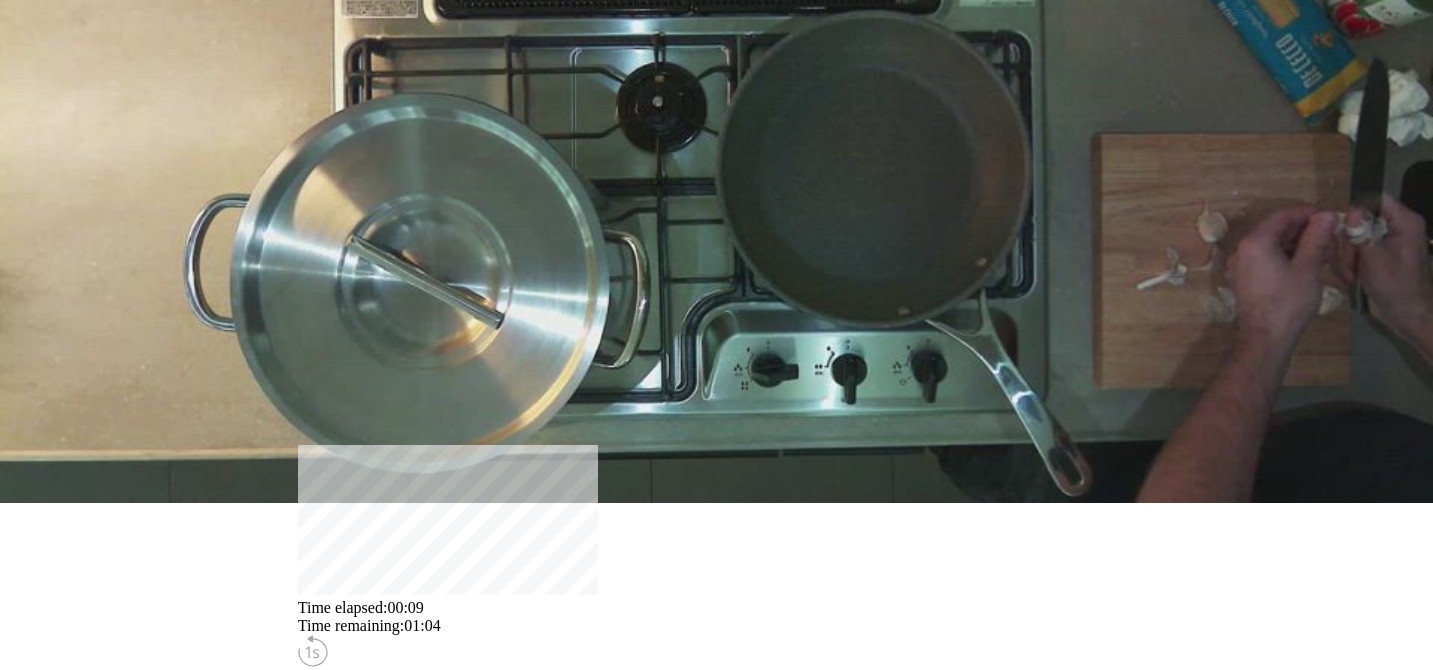 click on "**********" at bounding box center [391, 1587] 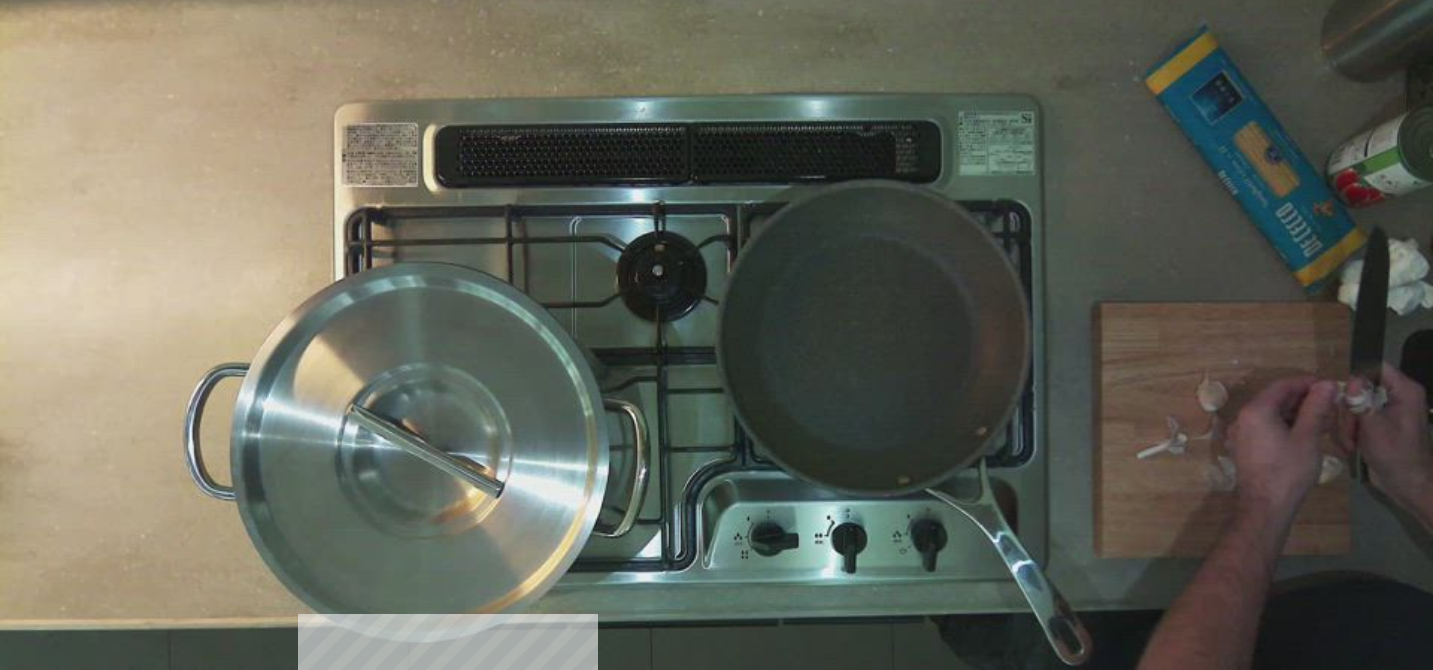 scroll, scrollTop: 0, scrollLeft: 0, axis: both 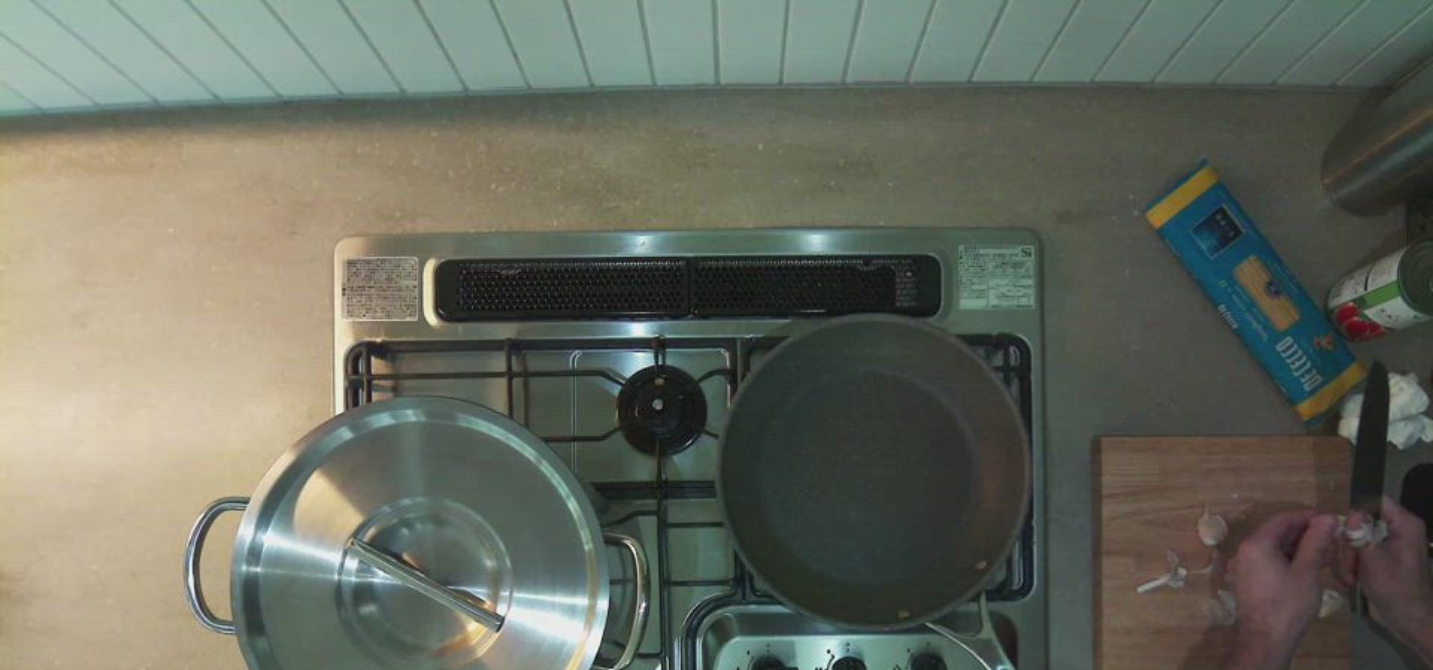 drag, startPoint x: 430, startPoint y: 530, endPoint x: 719, endPoint y: 535, distance: 289.04324 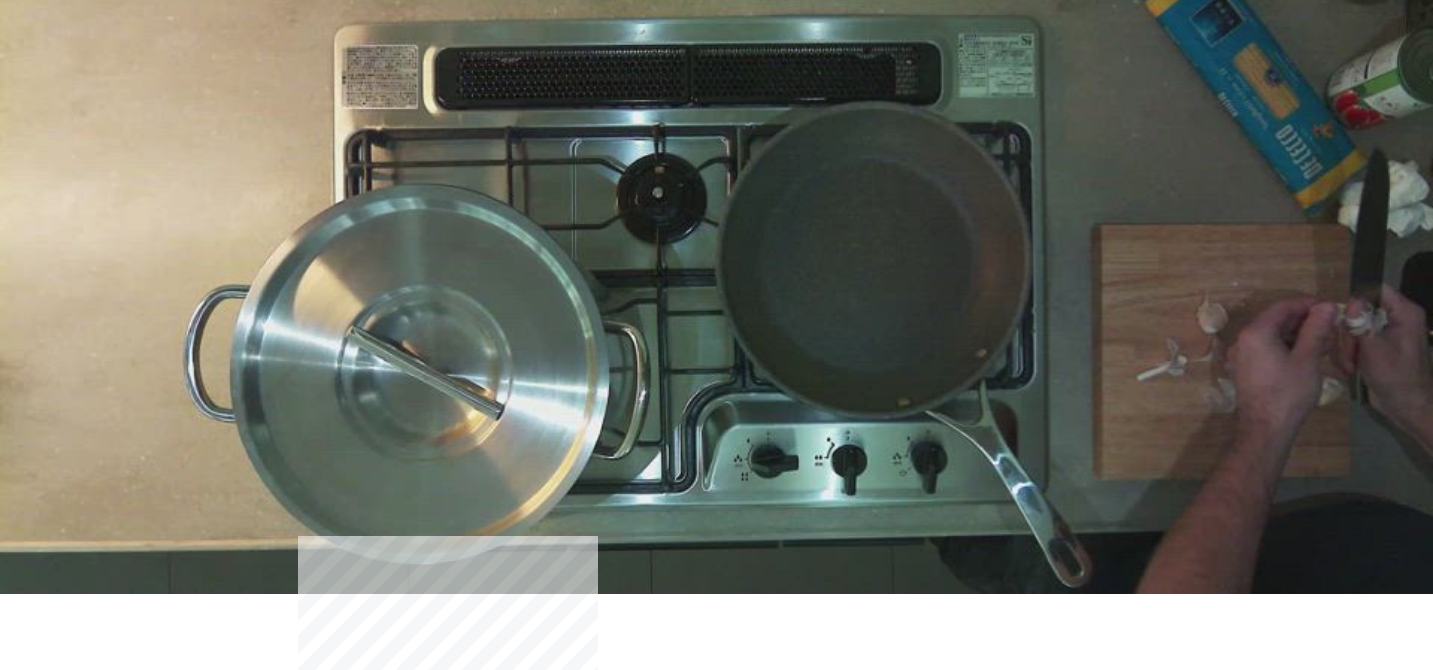 scroll, scrollTop: 213, scrollLeft: 0, axis: vertical 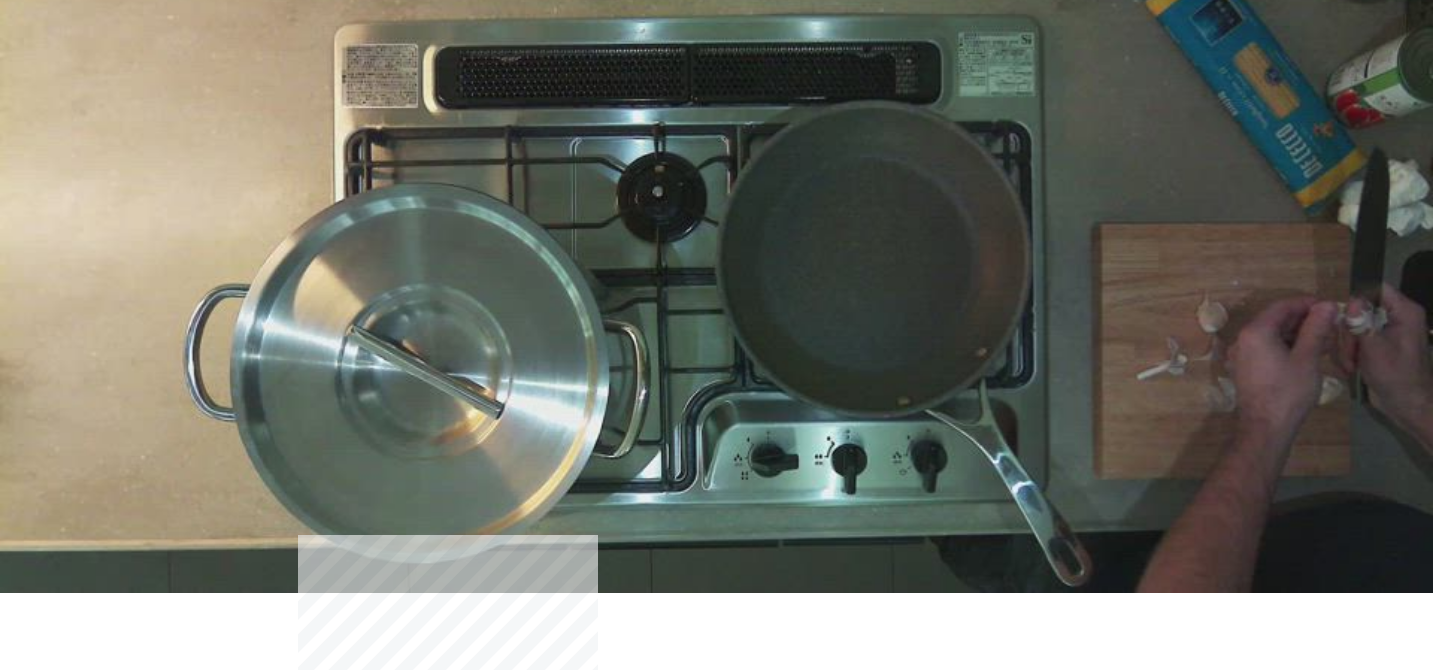 click on "**********" at bounding box center (391, 1677) 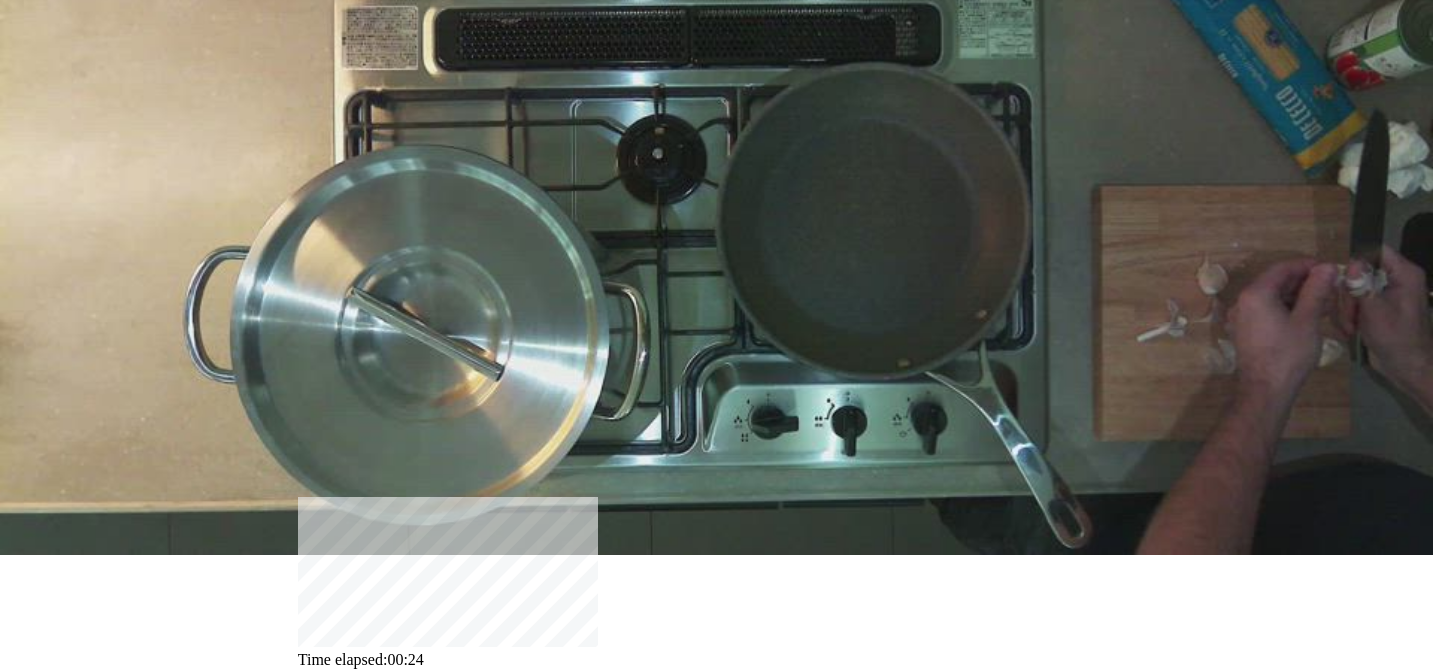 scroll, scrollTop: 331, scrollLeft: 0, axis: vertical 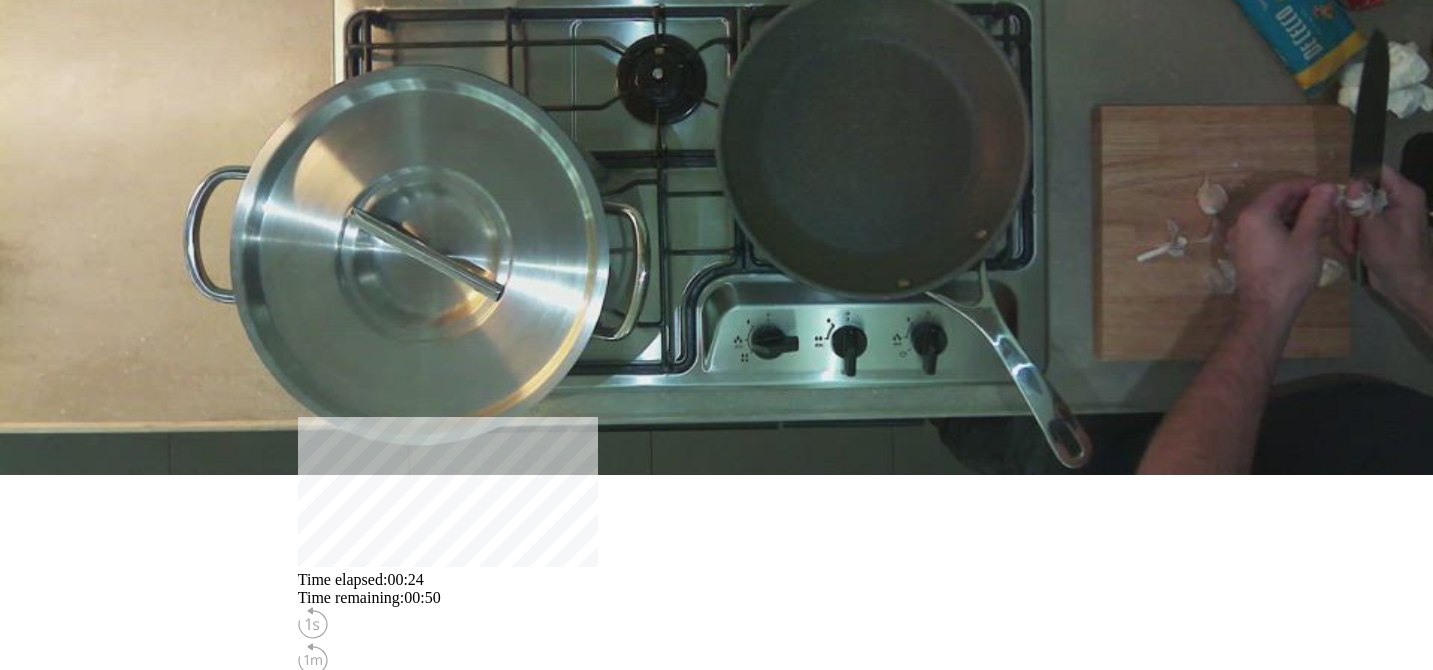 click on "切り抜く" at bounding box center [519, 1559] 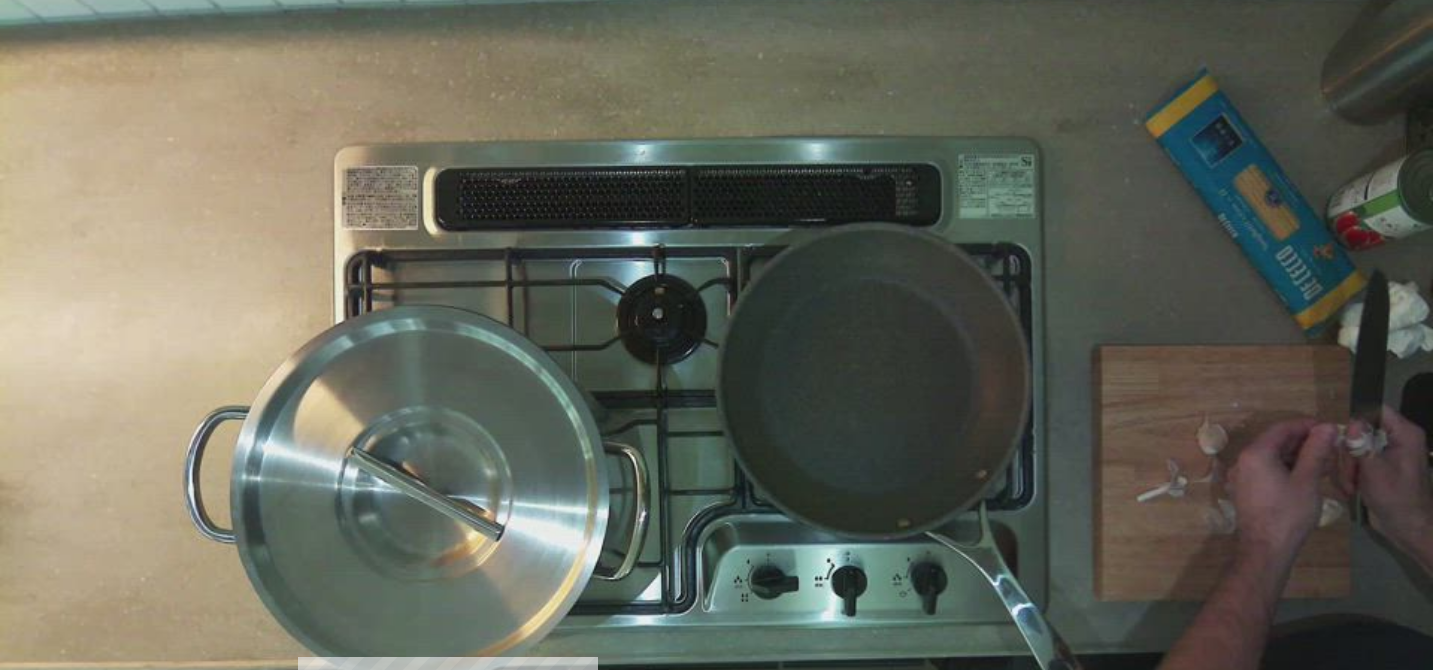 scroll, scrollTop: 0, scrollLeft: 0, axis: both 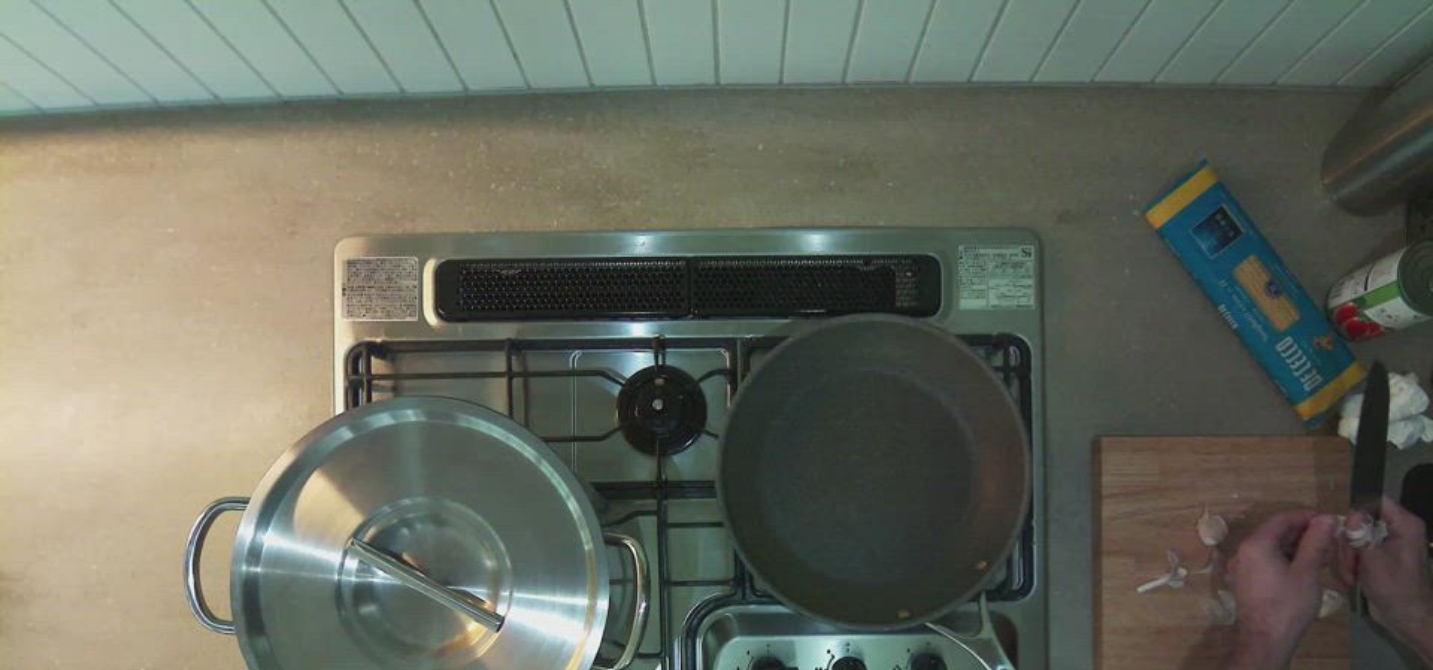 drag, startPoint x: 581, startPoint y: 525, endPoint x: 537, endPoint y: 534, distance: 44.911022 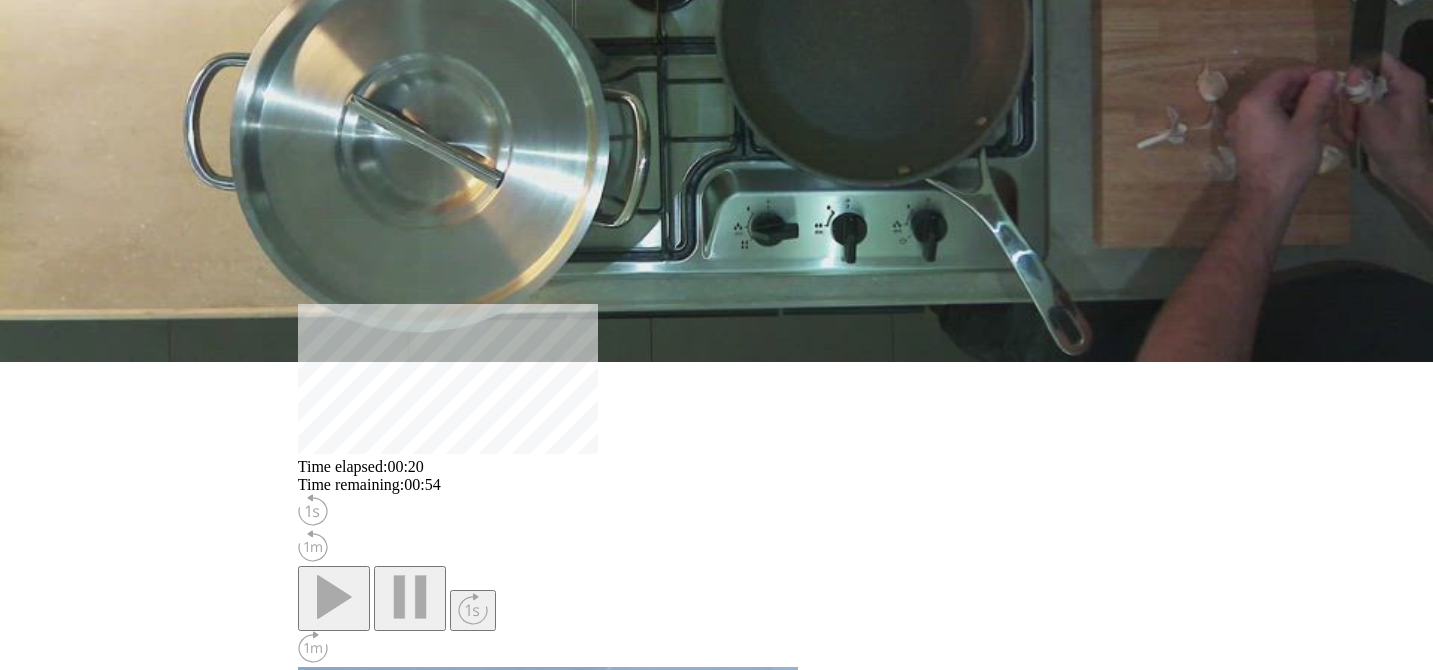 scroll, scrollTop: 450, scrollLeft: 0, axis: vertical 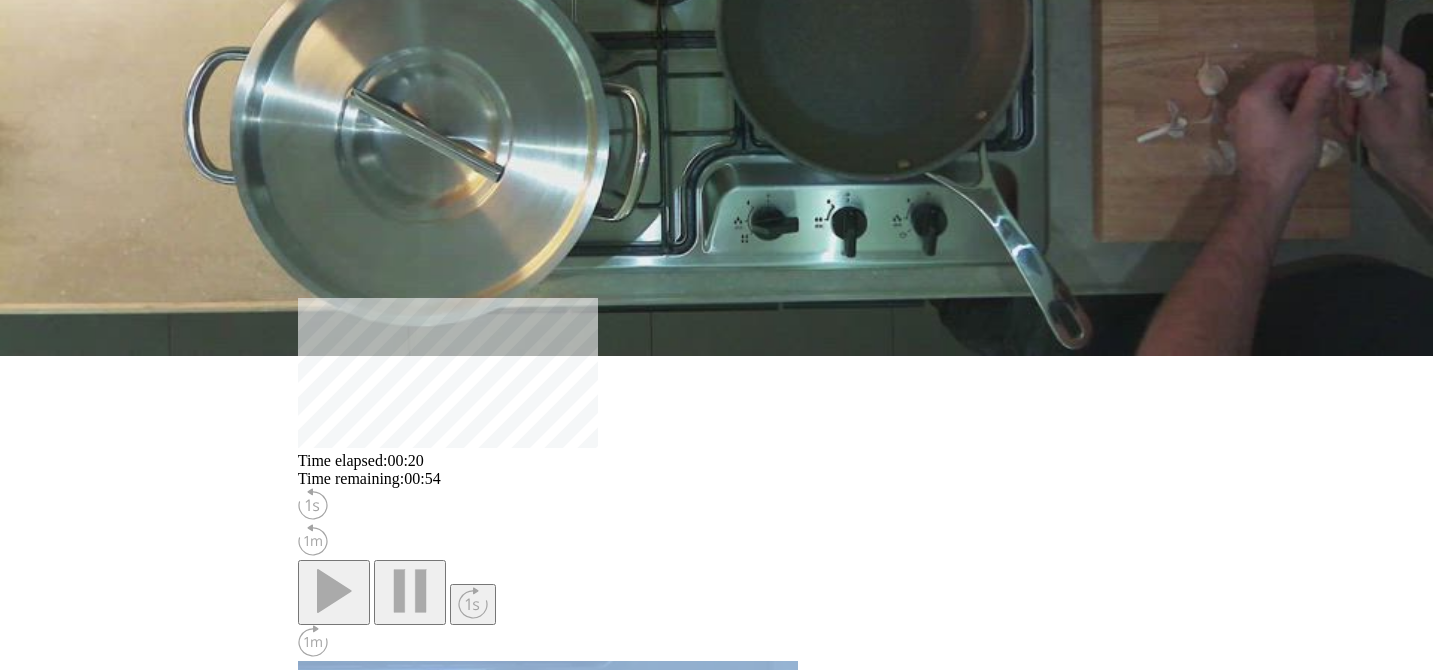 click on "**********" at bounding box center [391, 1440] 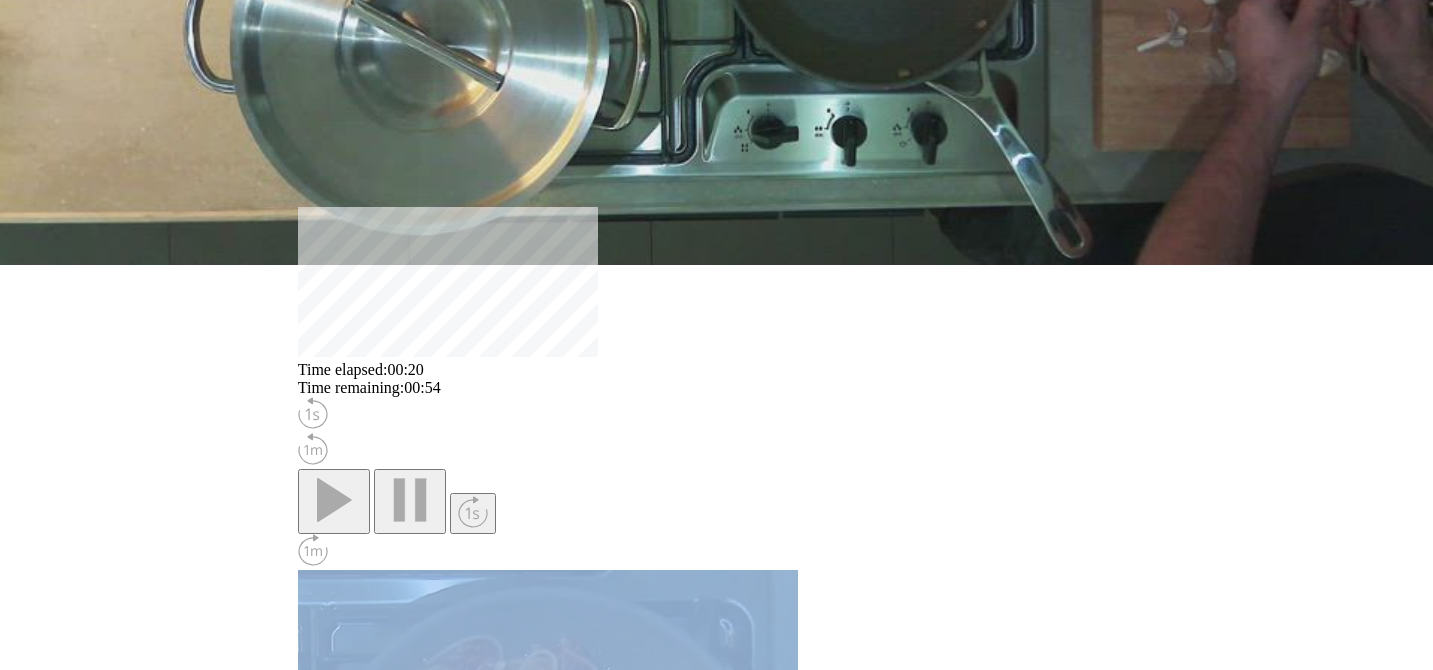 scroll, scrollTop: 542, scrollLeft: 0, axis: vertical 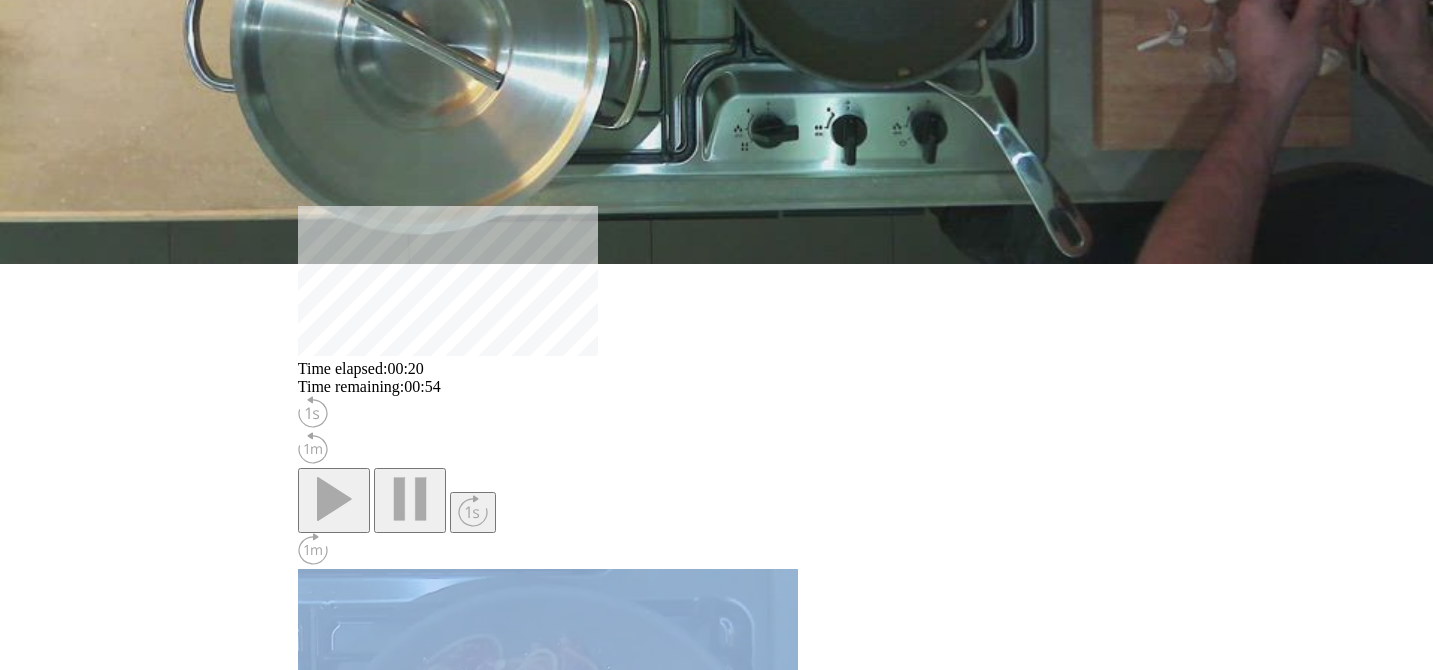 click on "**" at bounding box center (311, 1475) 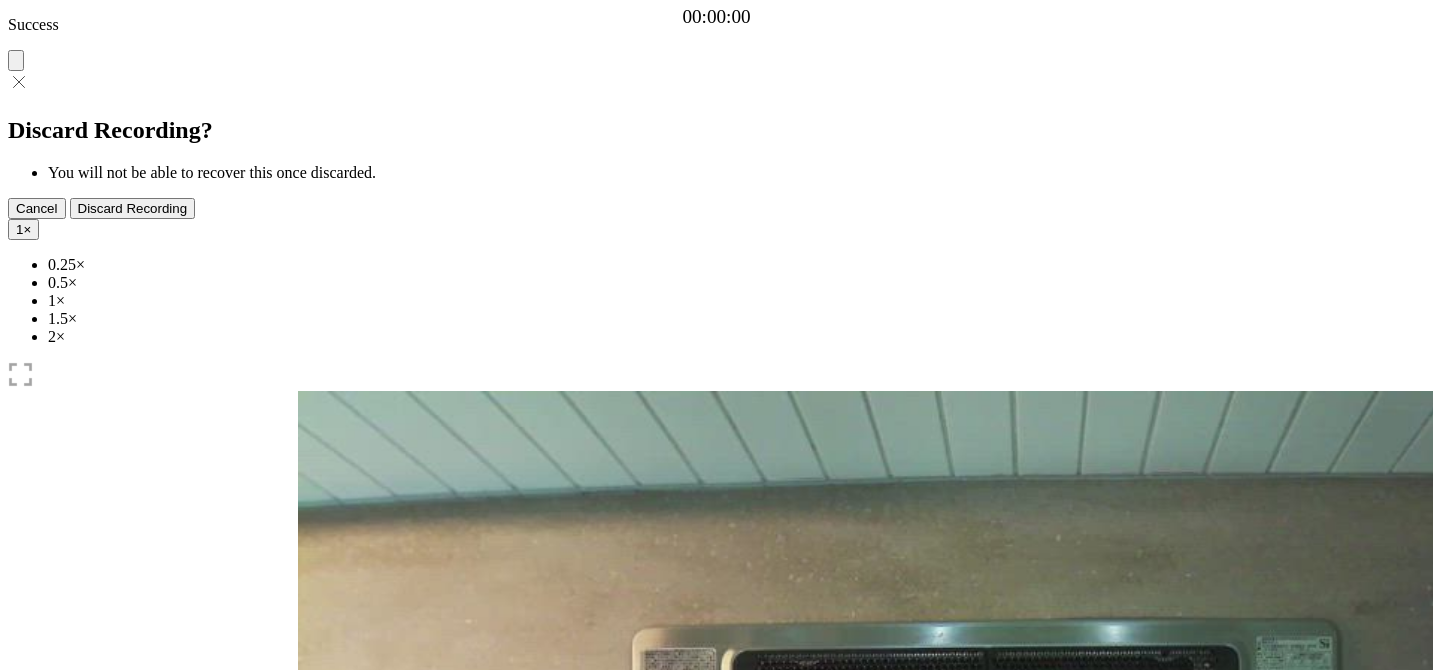 scroll, scrollTop: 0, scrollLeft: 0, axis: both 